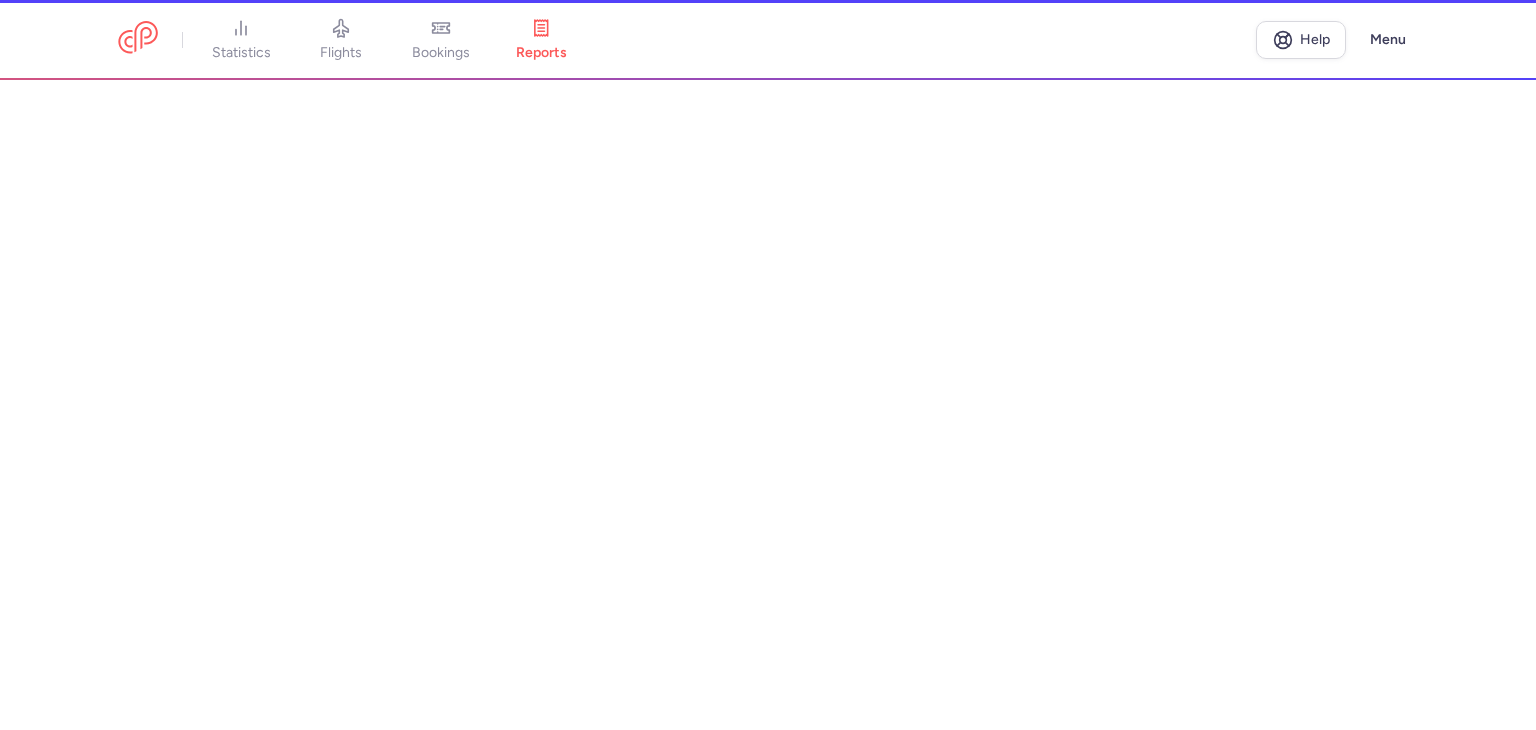 scroll, scrollTop: 0, scrollLeft: 0, axis: both 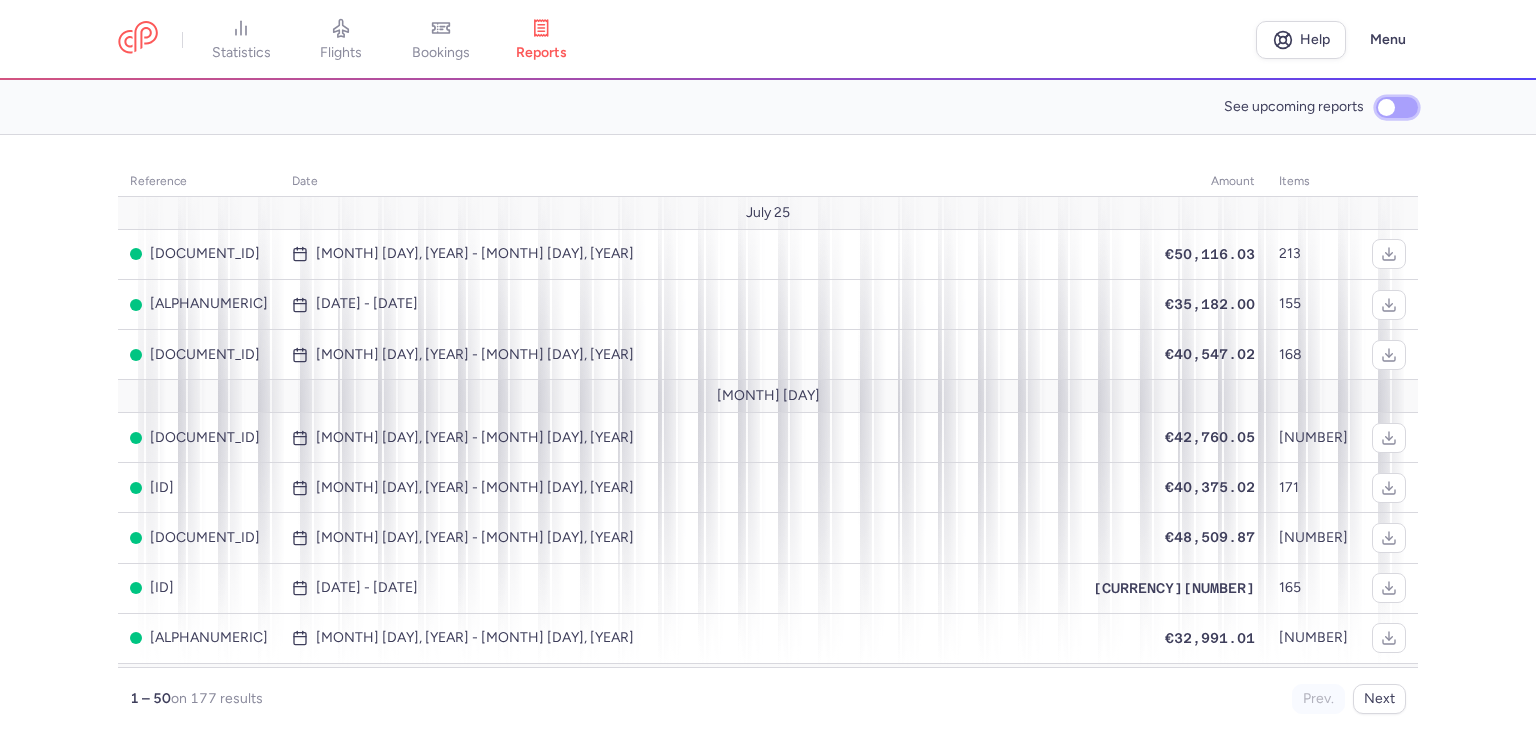 click on "See upcoming reports" at bounding box center (1397, 107) 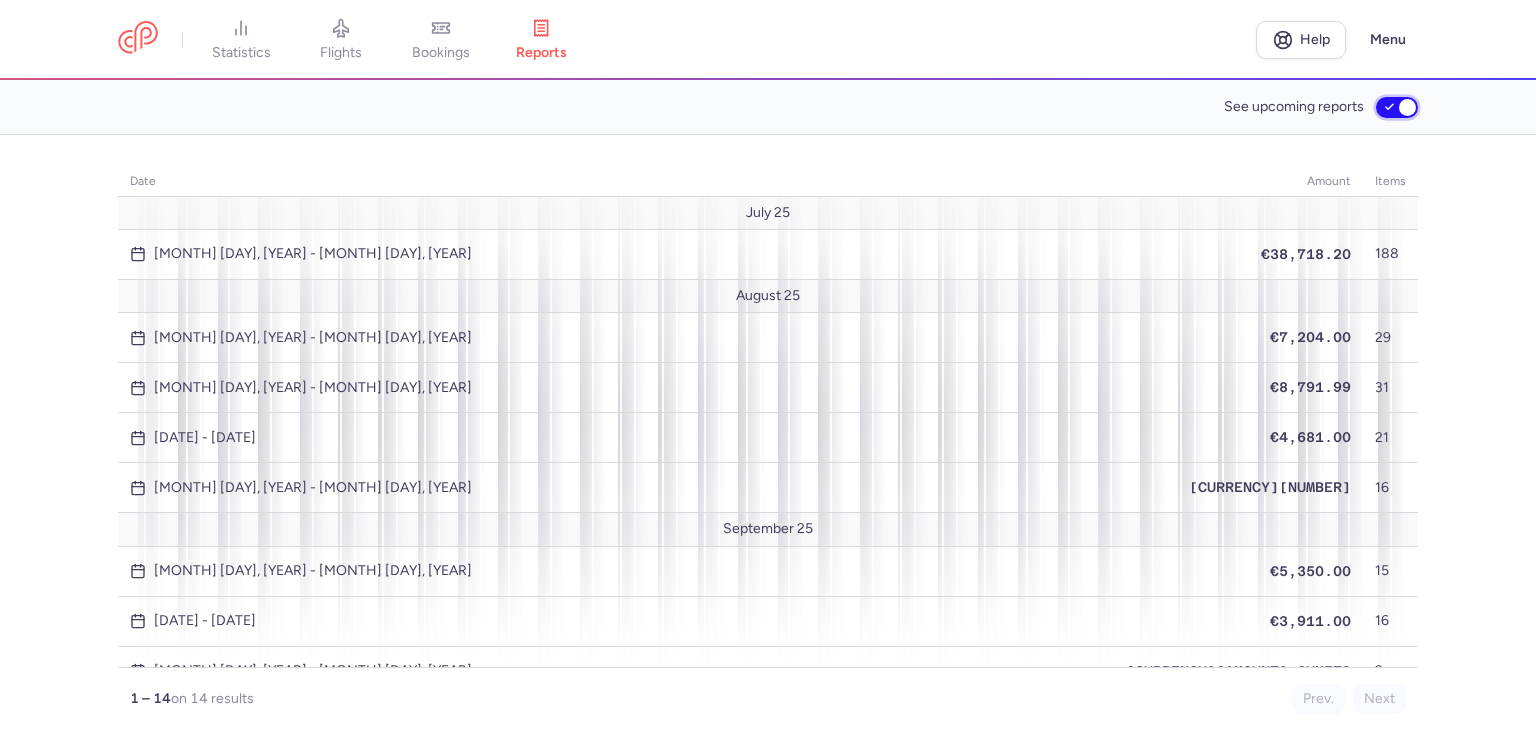 click on "See upcoming reports" at bounding box center (1397, 107) 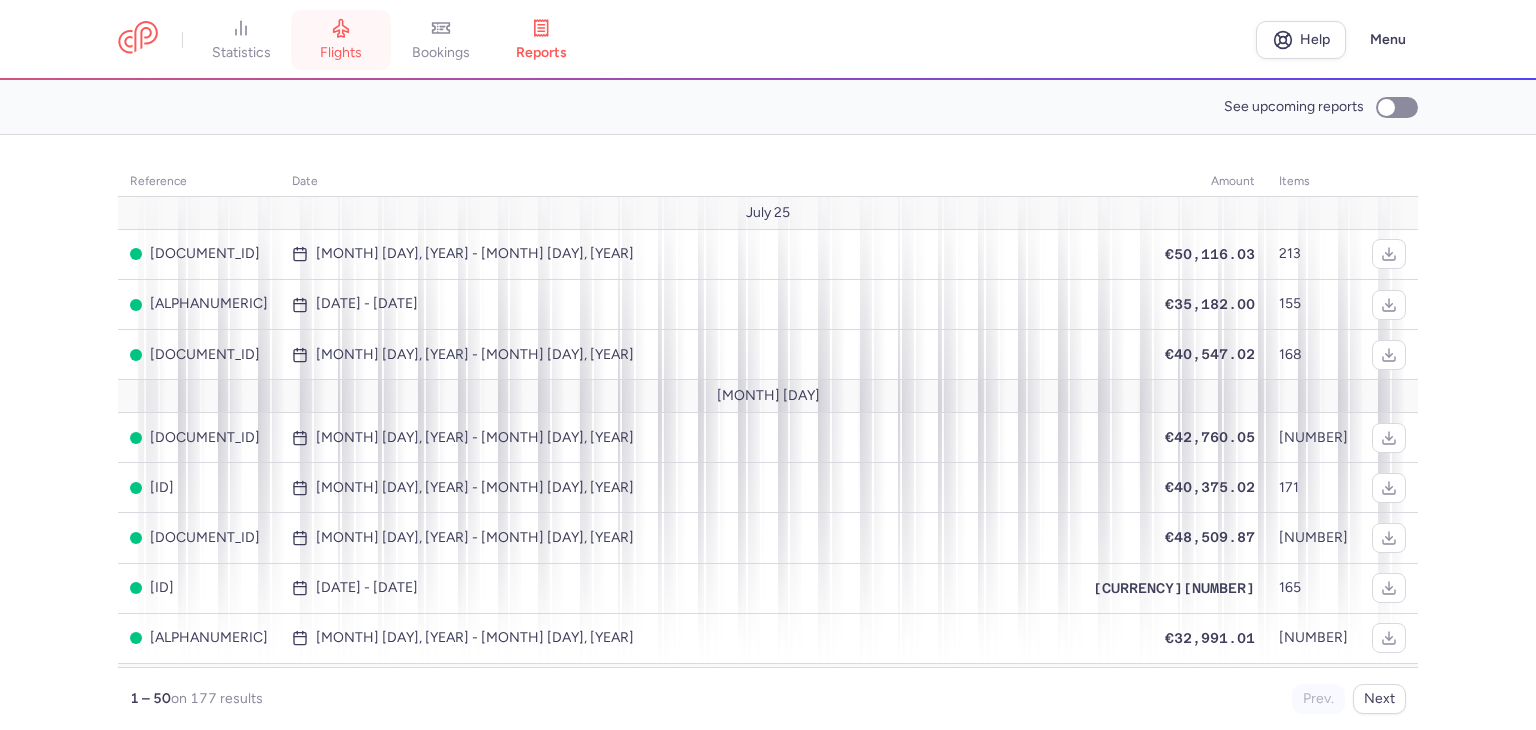 click on "flights" at bounding box center (341, 40) 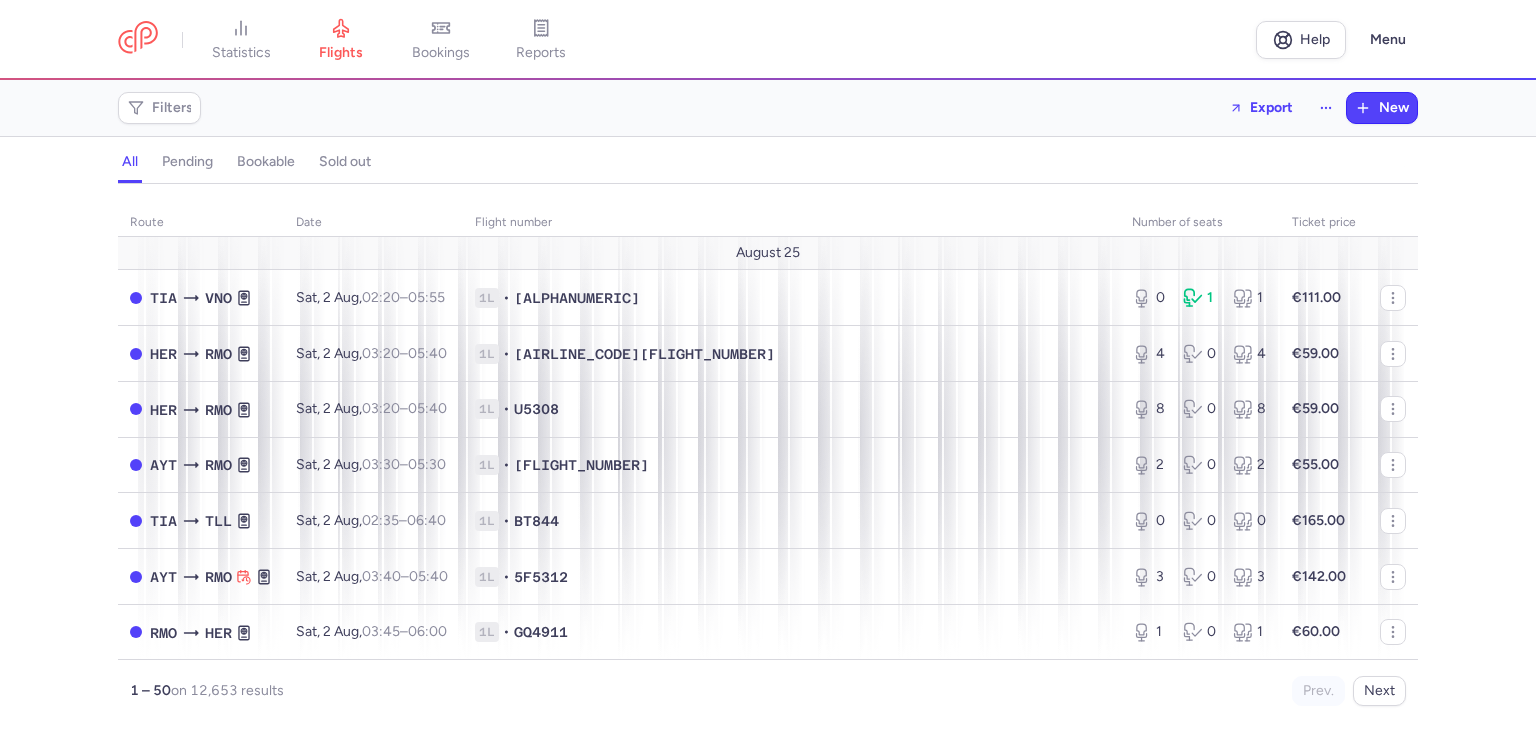 click on "route date Flight number number of seats Ticket price [DATE] [AIRPORT_CODE] [AIRPORT_CODE] [DATE], [TIME] +0 1L • [FLIGHT_NUMBER] 0 1 1 €111.00 [AIRPORT_CODE] [AIRPORT_CODE] [DATE], [TIME] +0 1L • [FLIGHT_NUMBER] 4 0 4 €59.00 [AIRPORT_CODE] [AIRPORT_CODE] [DATE], [TIME] +0 1L • [FLIGHT_NUMBER] 8 0 8 €59.00 [AIRPORT_CODE] [AIRPORT_CODE] [DATE], [TIME] +0 1L • [FLIGHT_NUMBER] 2 0 2 €55.00 [AIRPORT_CODE] [AIRPORT_CODE] [DATE], [TIME] +0 1L • [FLIGHT_NUMBER] 0 0 0 €165.00 [AIRPORT_CODE] [AIRPORT_CODE] [DATE], [TIME] +0 1L • [FLIGHT_NUMBER] 3 0 3 €142.00 [AIRPORT_CODE] [AIRPORT_CODE] [DATE], [TIME] +0 1L • [FLIGHT_NUMBER] 1 0 1 €60.00 [AIRPORT_CODE] [AIRPORT_CODE] [DATE], [TIME] +0 1L • [FLIGHT_NUMBER] 8 0 8 €60.00 [AIRPORT_CODE] [AIRPORT_CODE] [DATE], [TIME] +0 1L • [FLIGHT_NUMBER] 1 0 1 €90.00 [AIRPORT_CODE] [AIRPORT_CODE] [DATE], [TIME] +0 1L • [FLIGHT_NUMBER] 1 1 2 €80.00 [AIRPORT_CODE] [AIRPORT_CODE] [DATE], [TIME] +0 1L • [FLIGHT_NUMBER] 8 2 10 €80.00 [AIRPORT_CODE] [AIRPORT_CODE] [DATE], [TIME] +0 1L • [FLIGHT_NUMBER] 0 0 0 €192.00 [AIRPORT_CODE] [AIRPORT_CODE] [DATE], [TIME] +0 1L • [FLIGHT_NUMBER] 8 0 8" at bounding box center [768, 463] 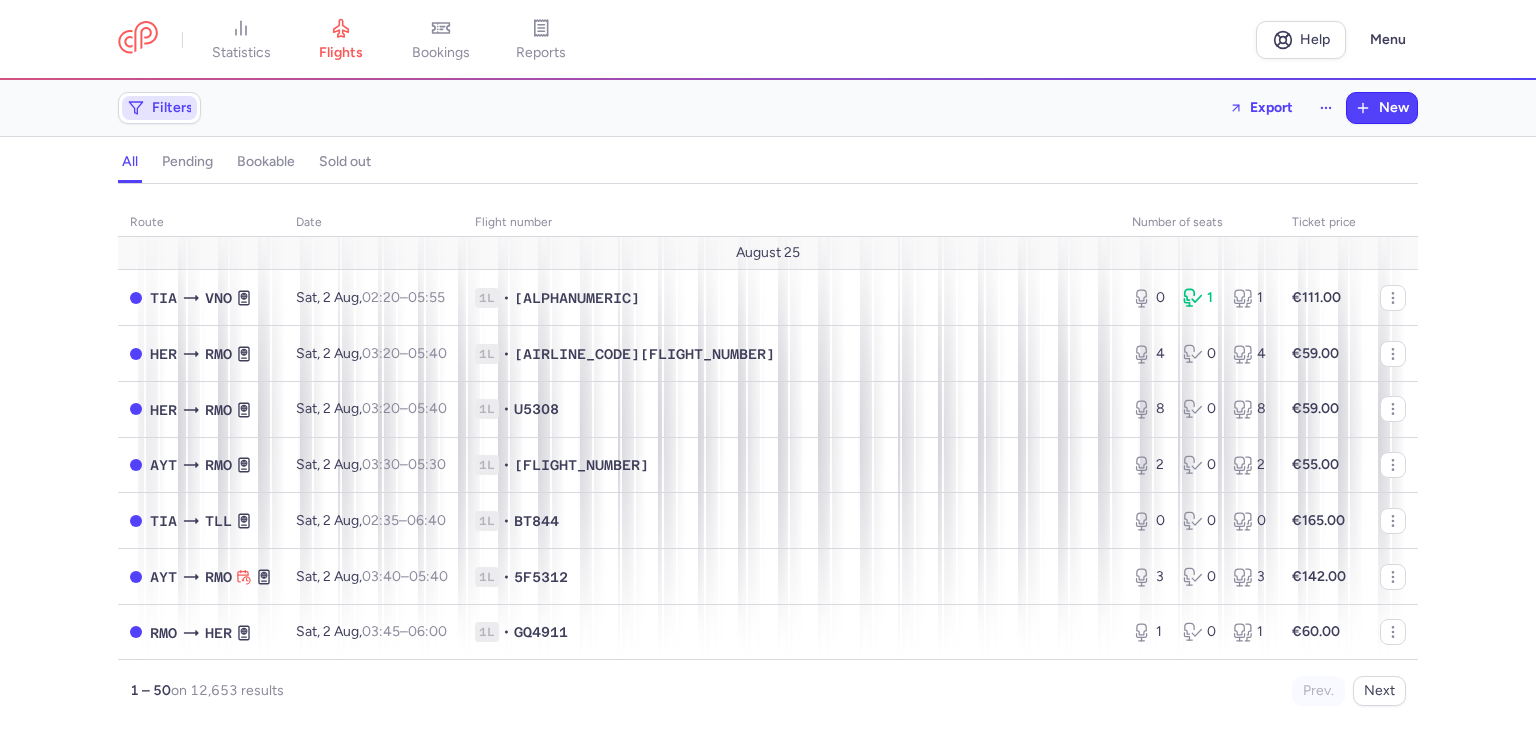 click on "Filters" at bounding box center [159, 108] 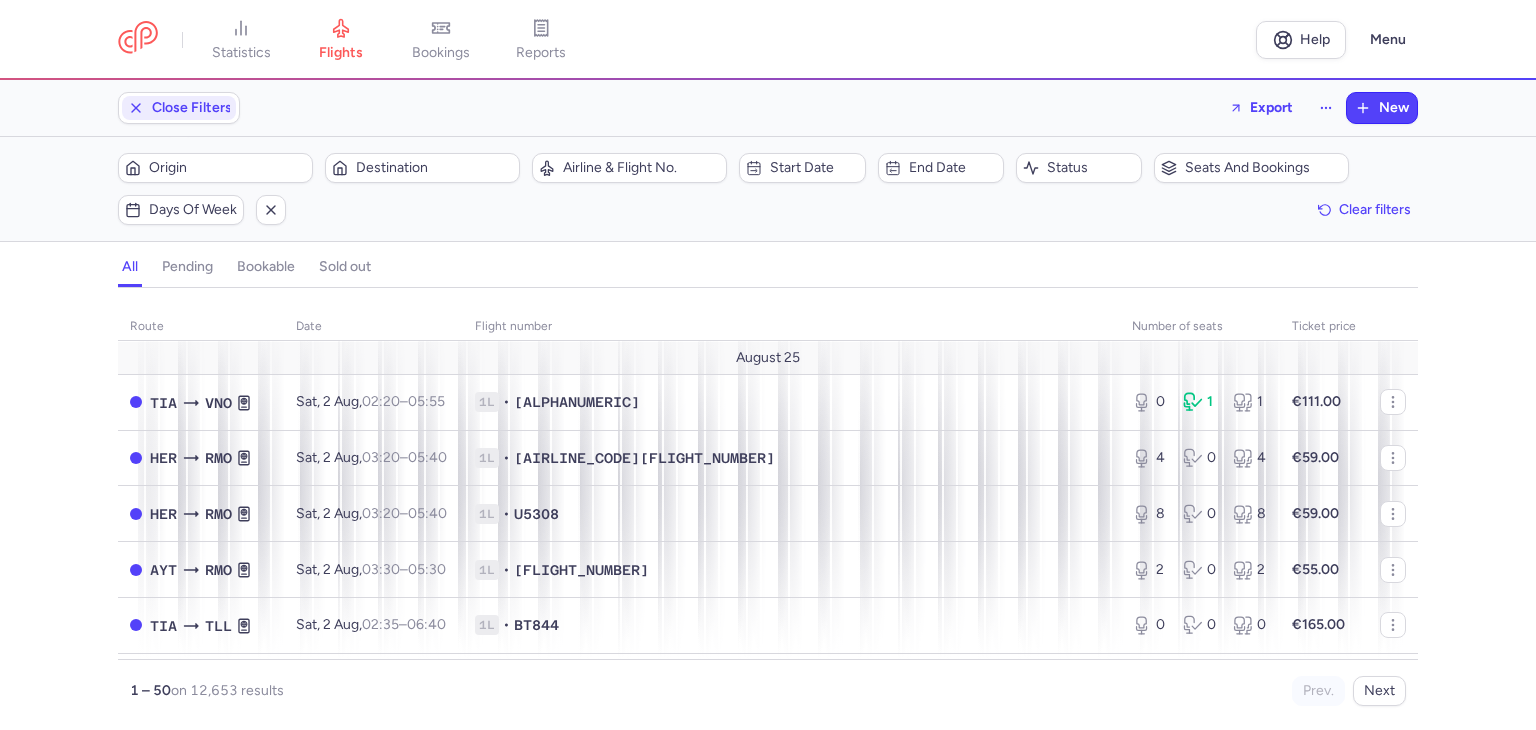 scroll, scrollTop: 0, scrollLeft: 0, axis: both 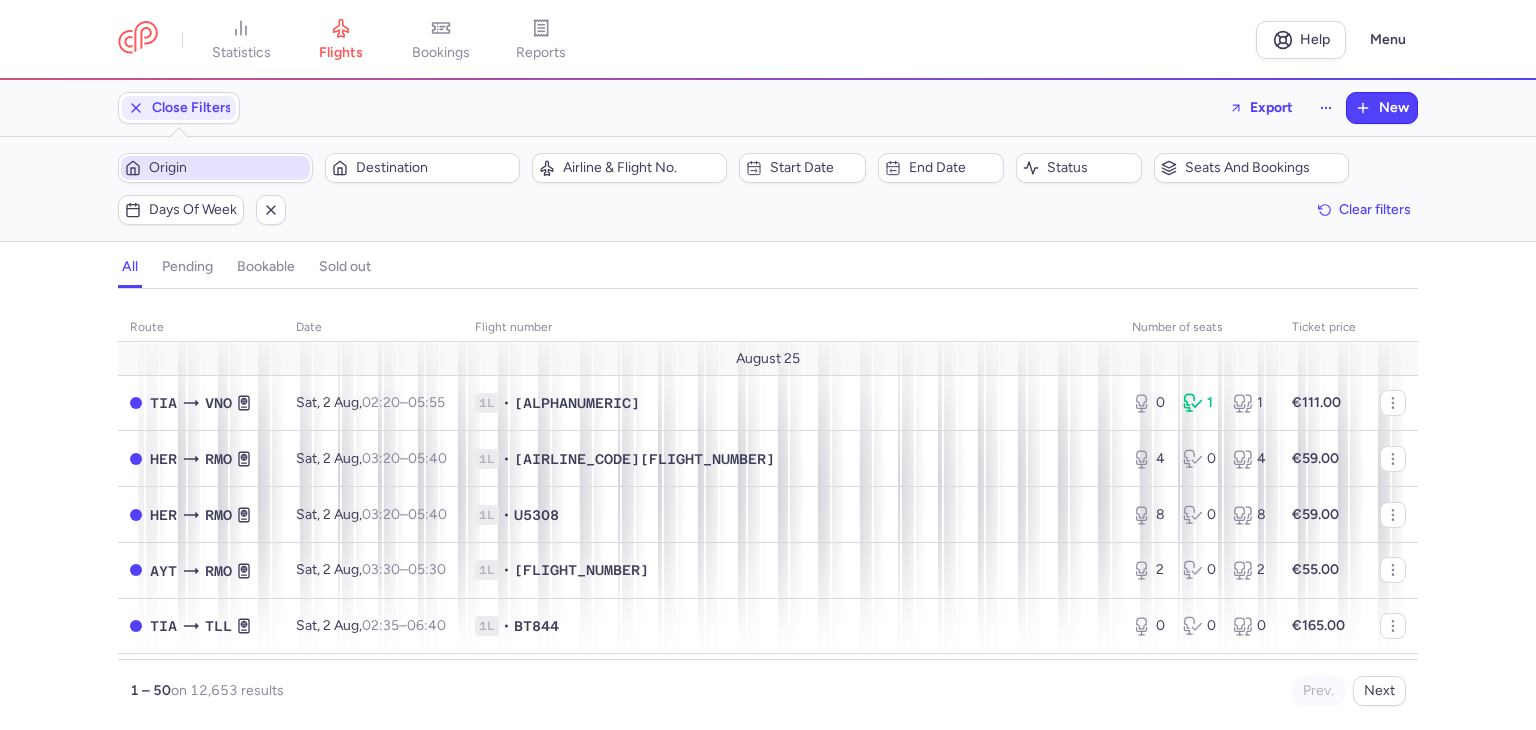 click on "Origin" at bounding box center (227, 168) 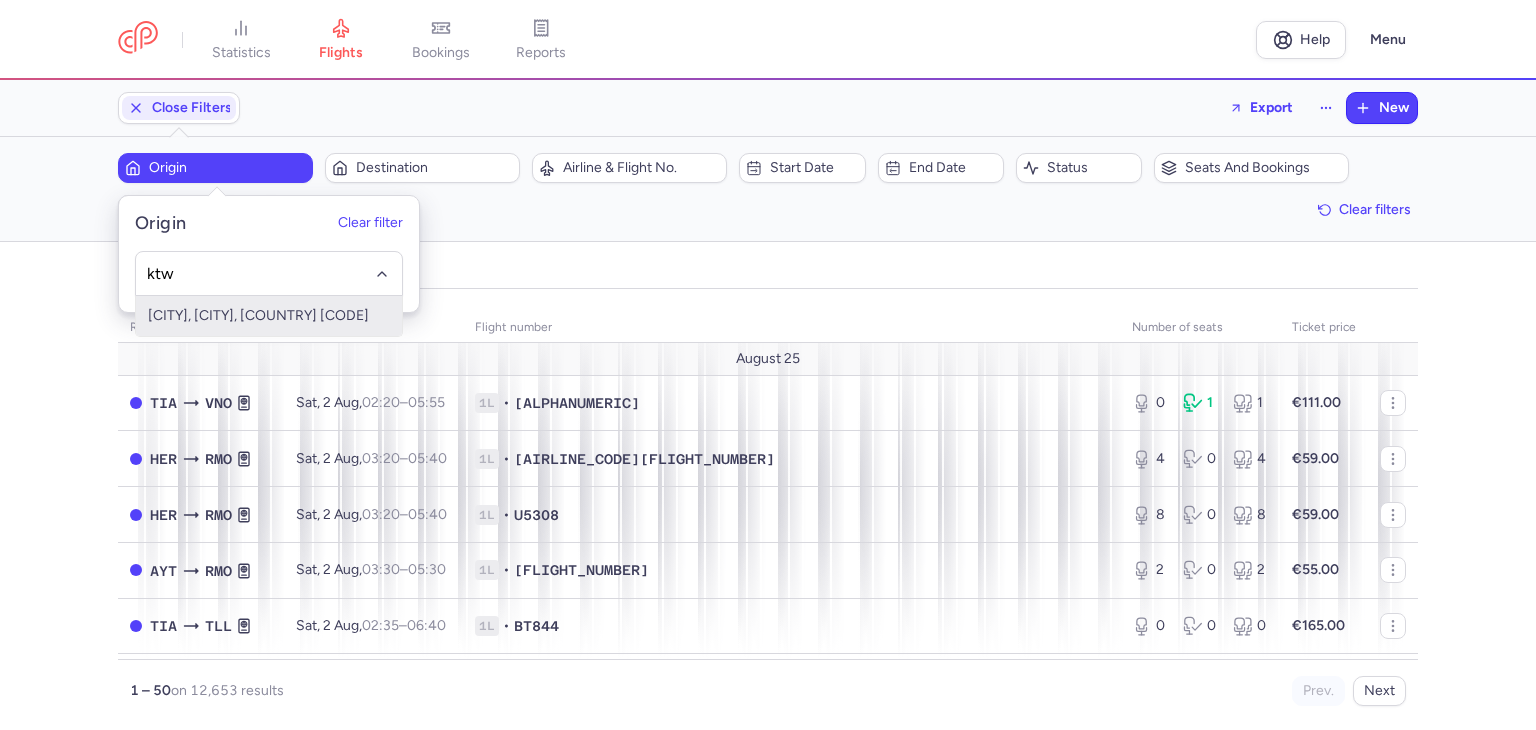 click on "[CITY], [CITY], [COUNTRY] [CODE]" at bounding box center (269, 316) 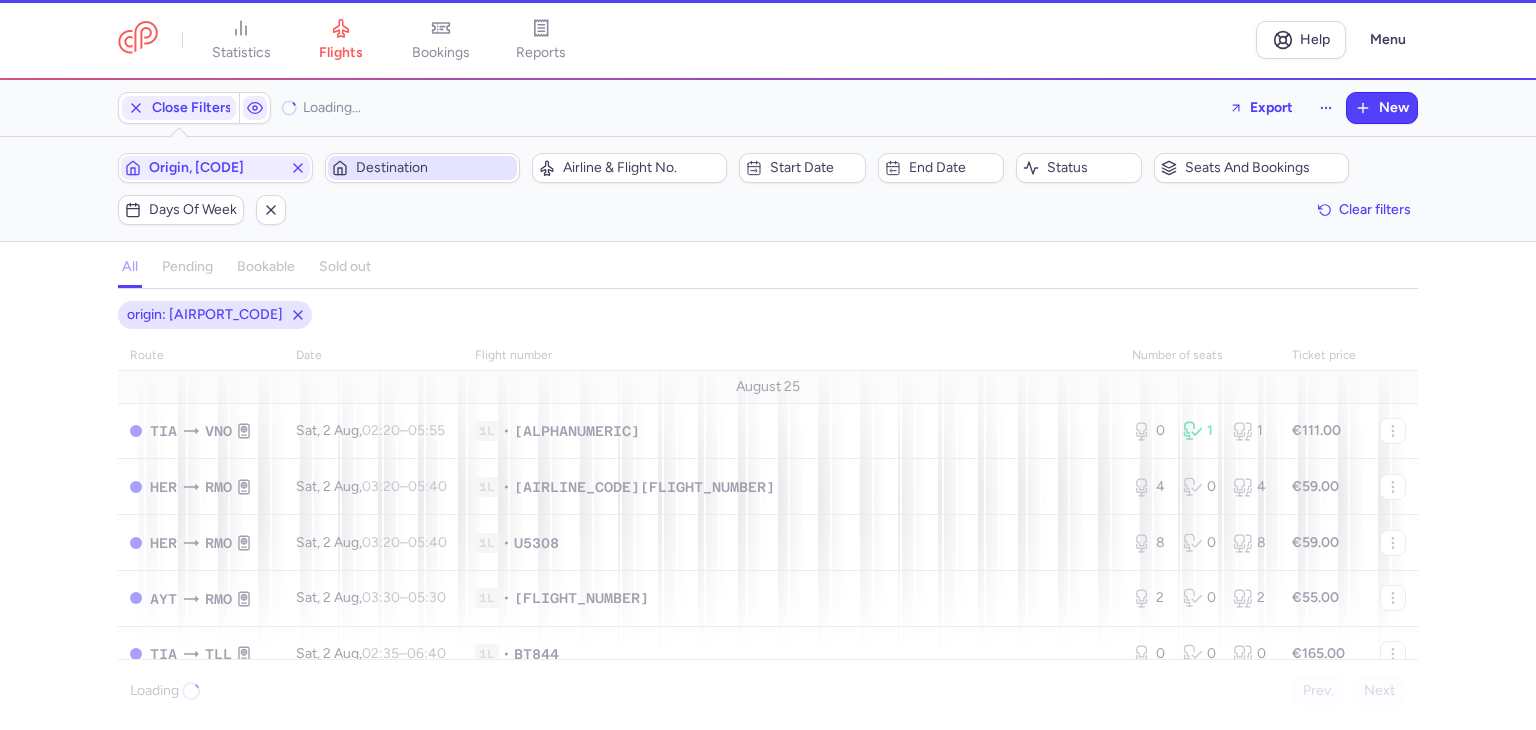 click on "Destination" 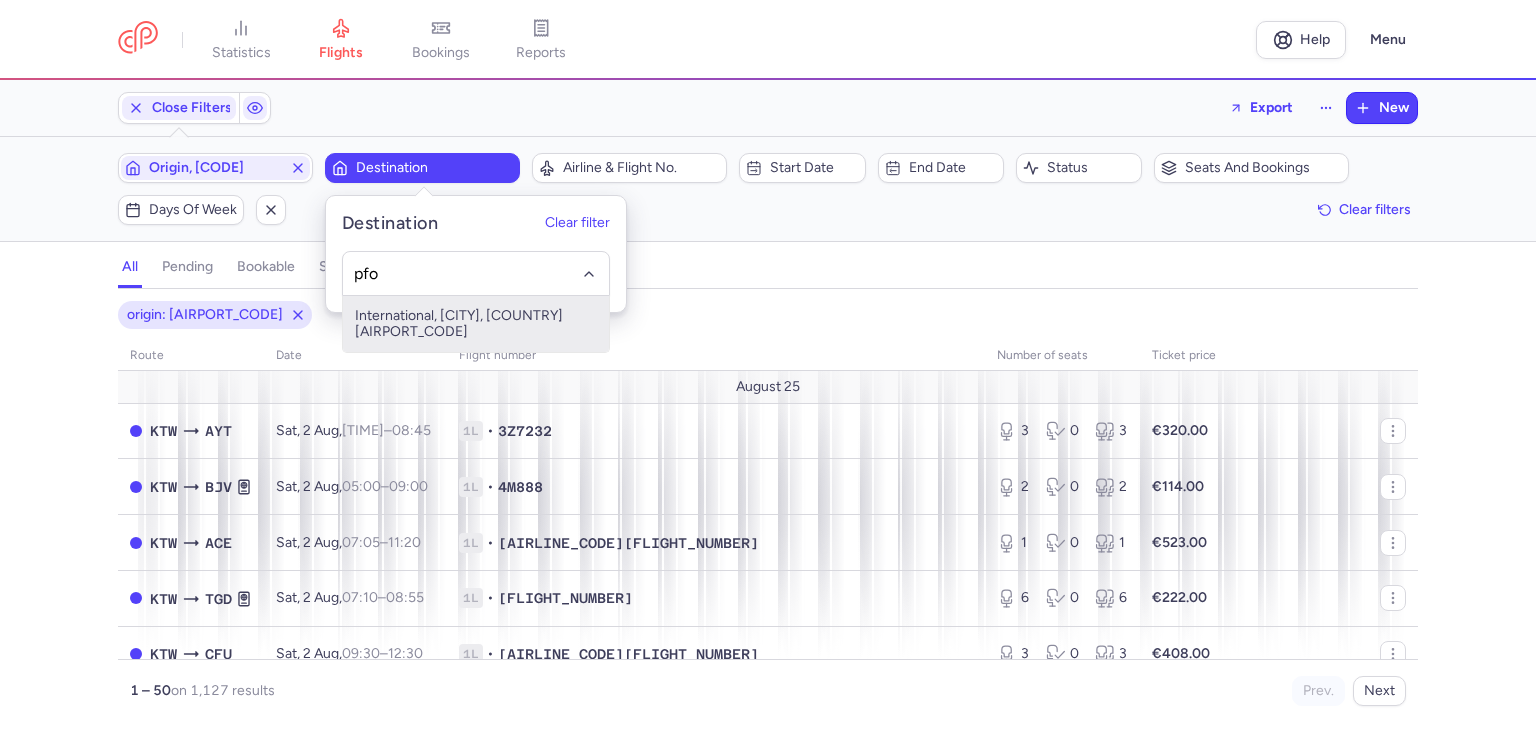 click on "International, [CITY], [COUNTRY] [AIRPORT_CODE]" at bounding box center (476, 324) 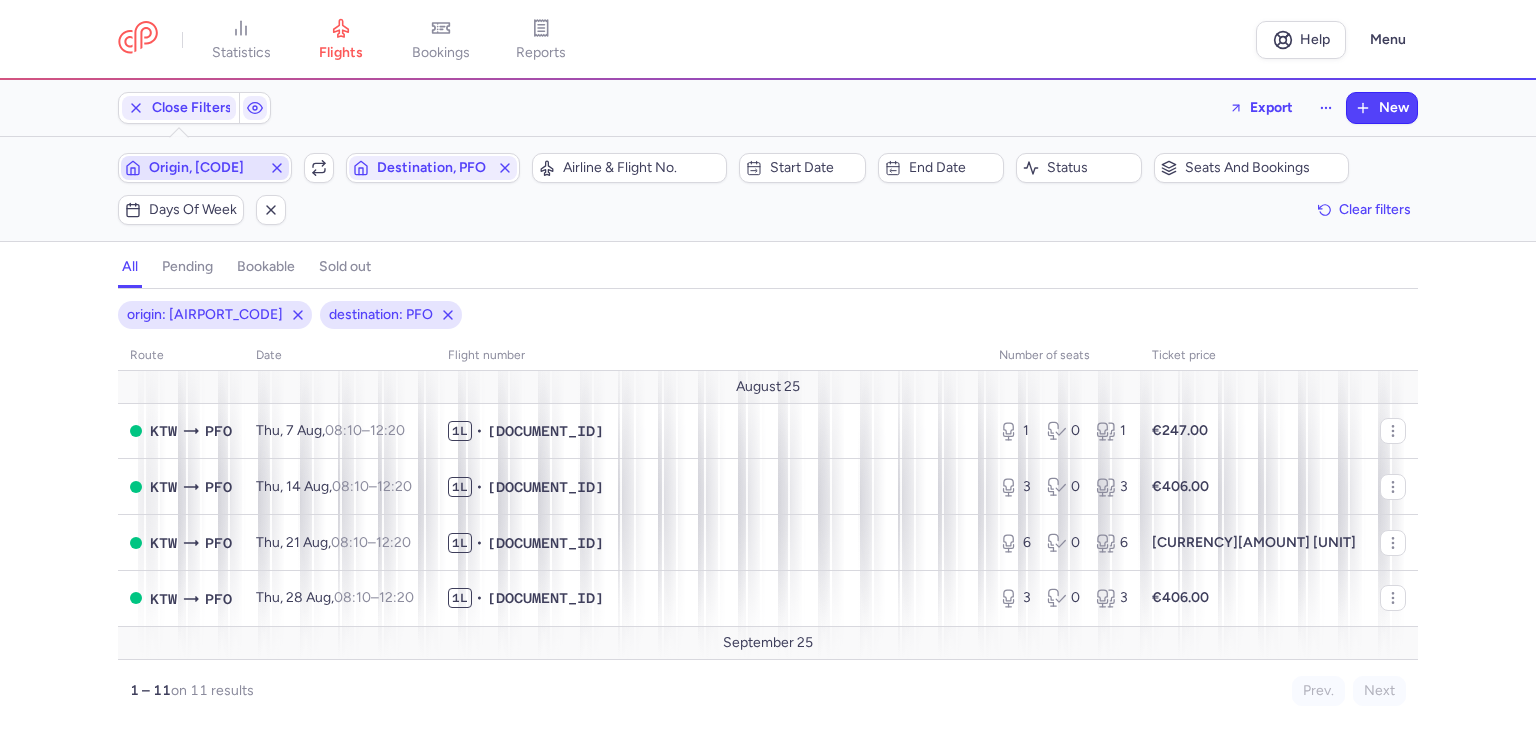 click 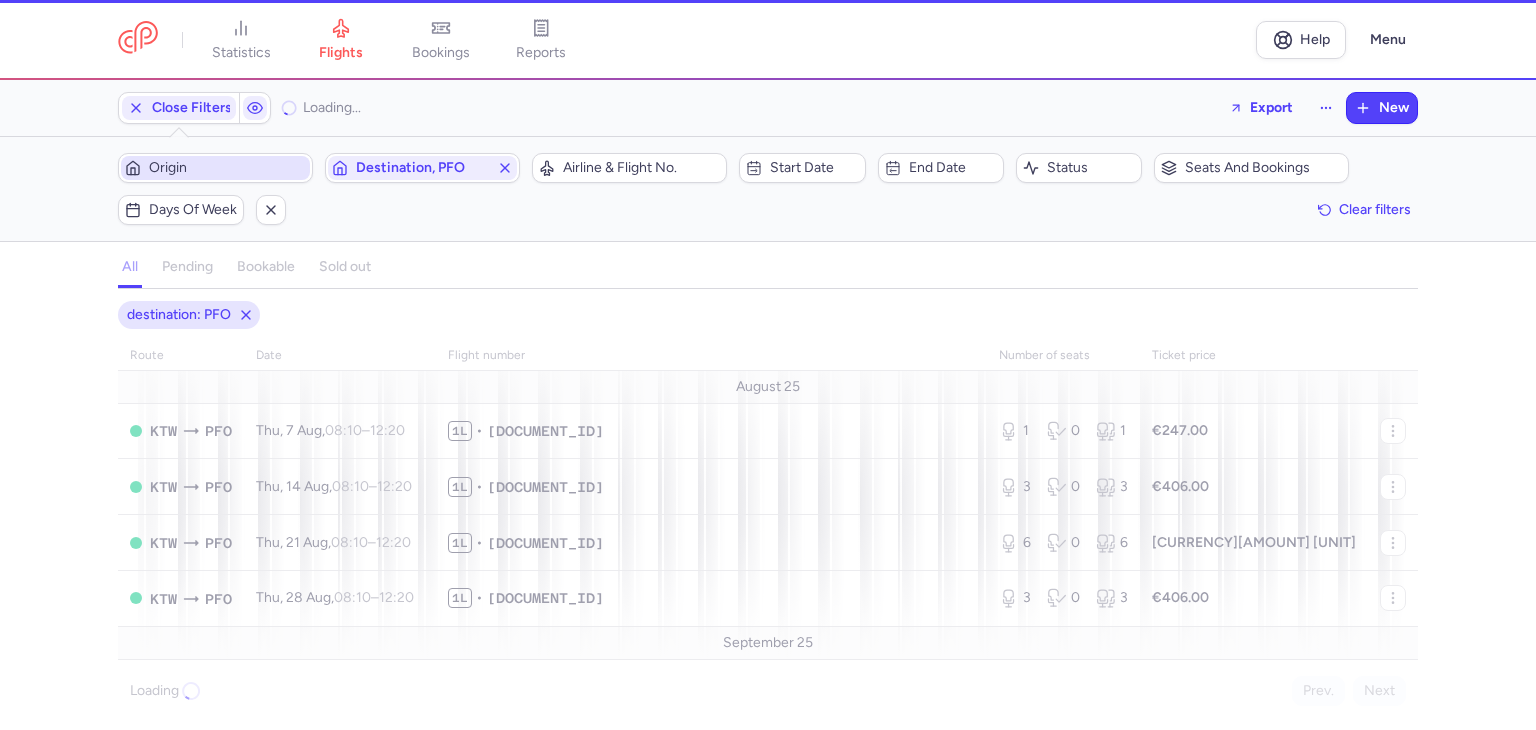 click on "Origin" at bounding box center [227, 168] 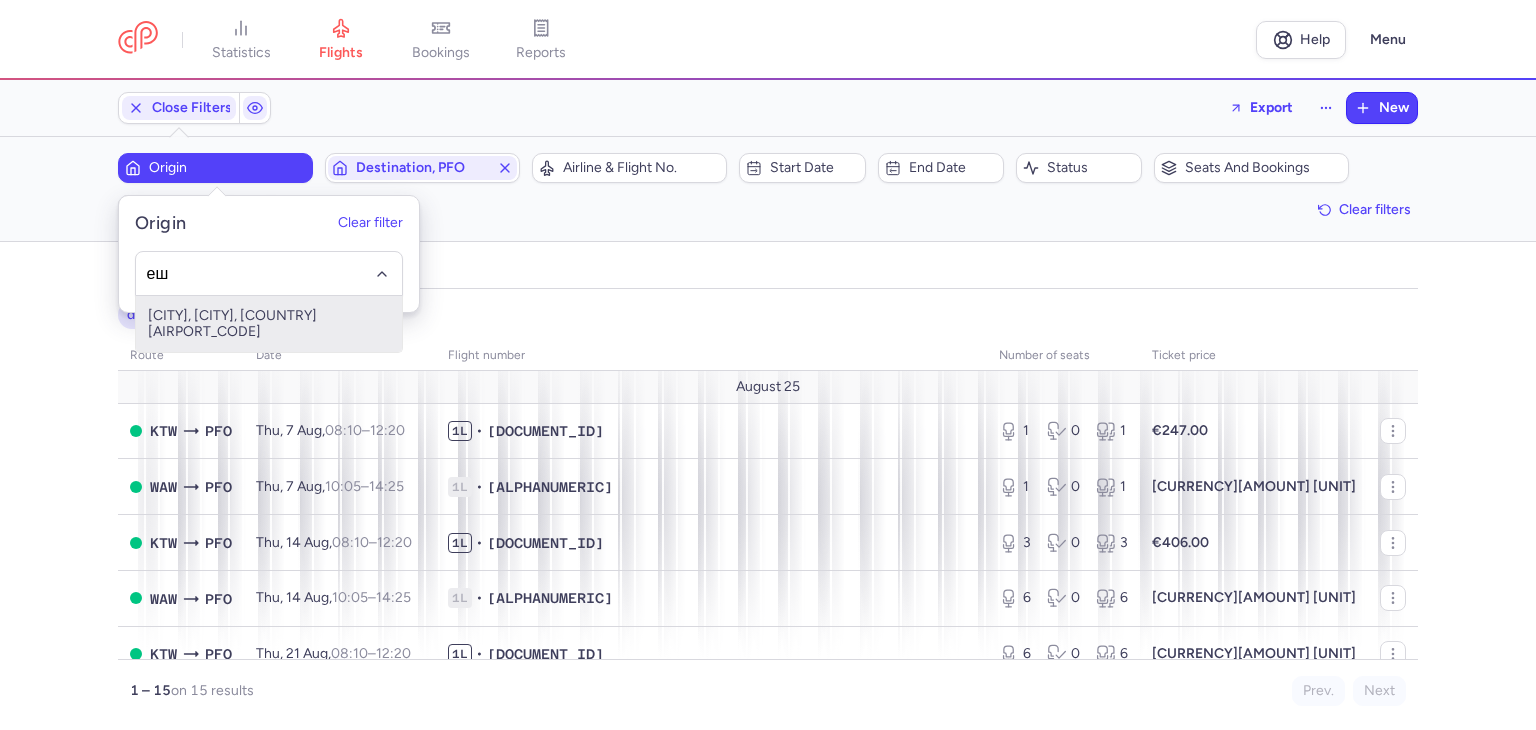 type on "е" 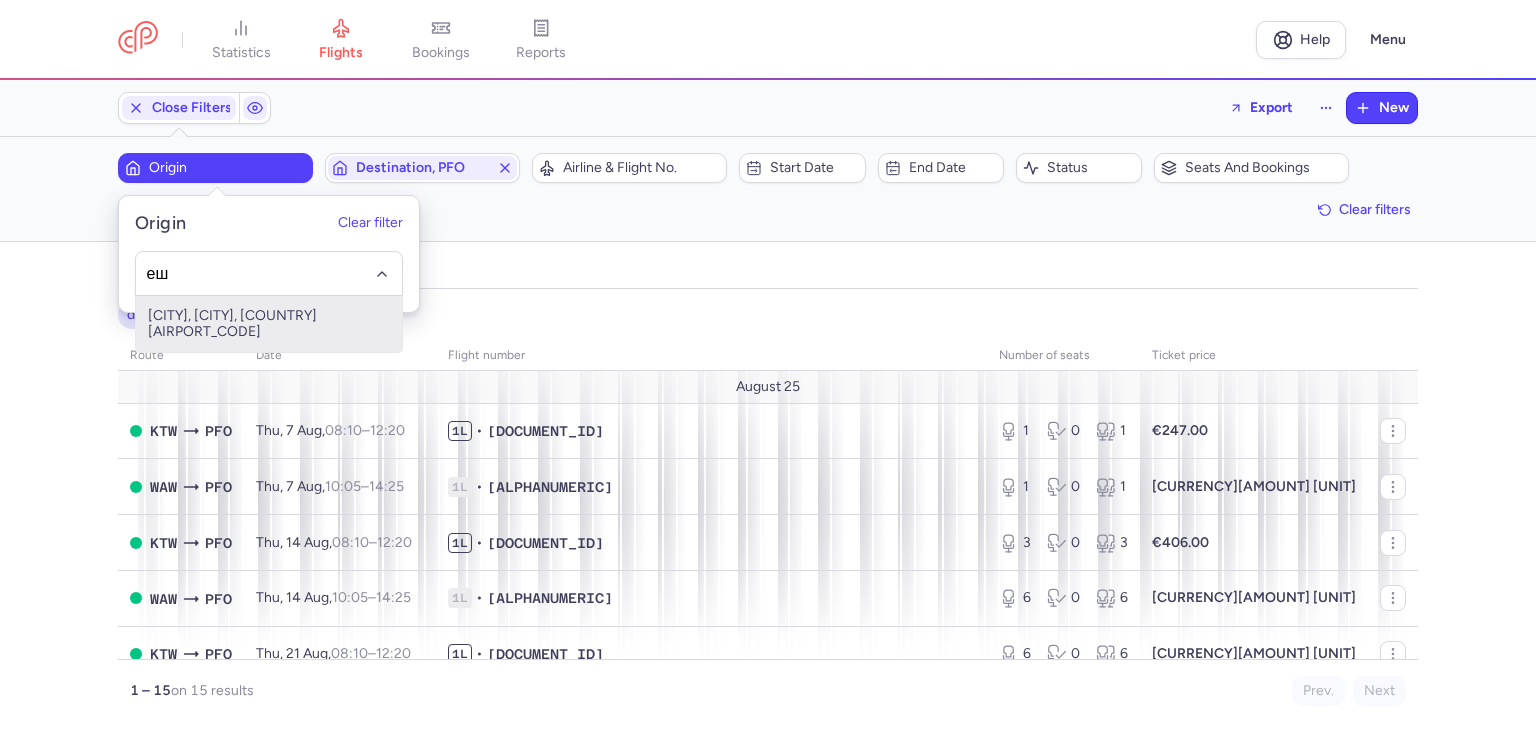 type on "е" 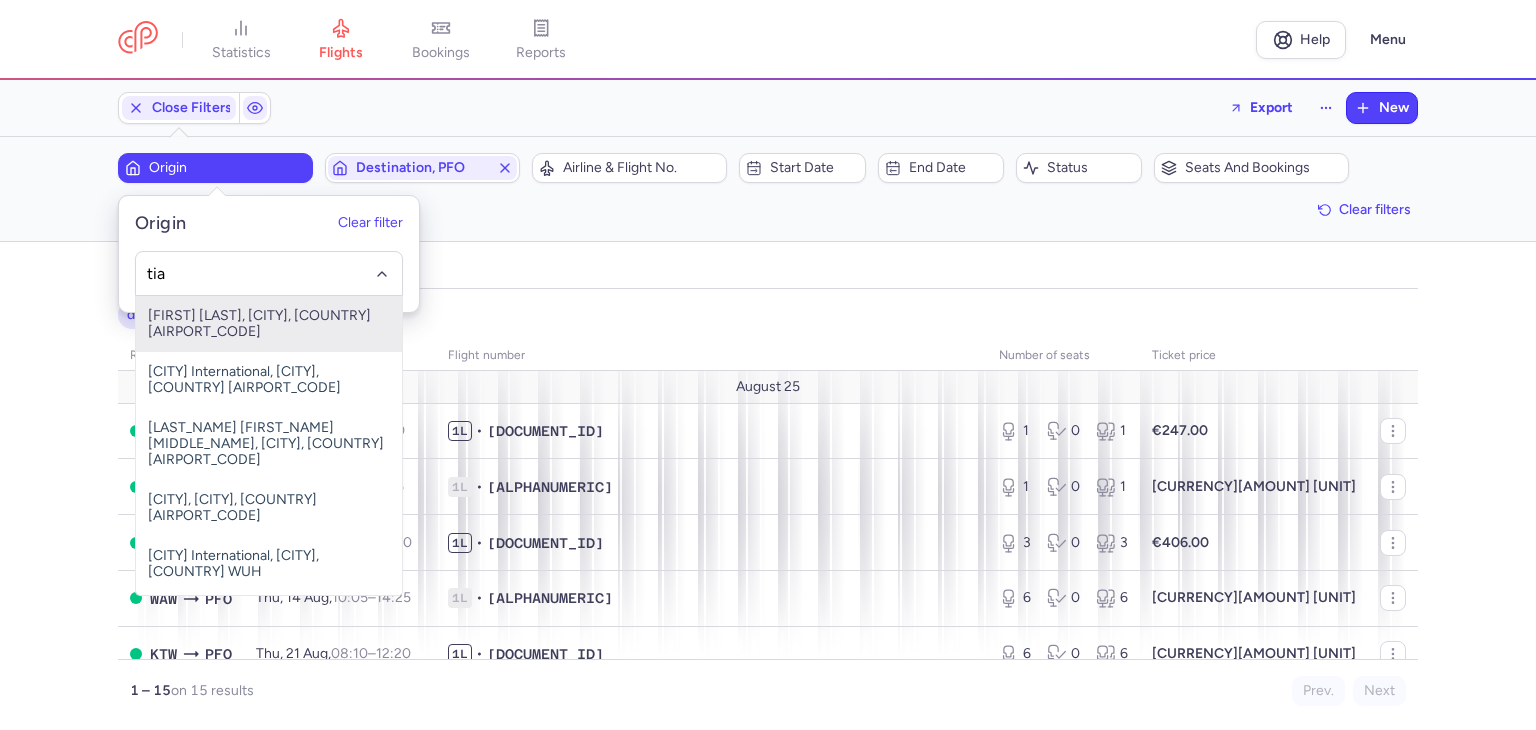 click on "[FIRST] [LAST], [CITY], [COUNTRY] [AIRPORT_CODE]" at bounding box center (269, 324) 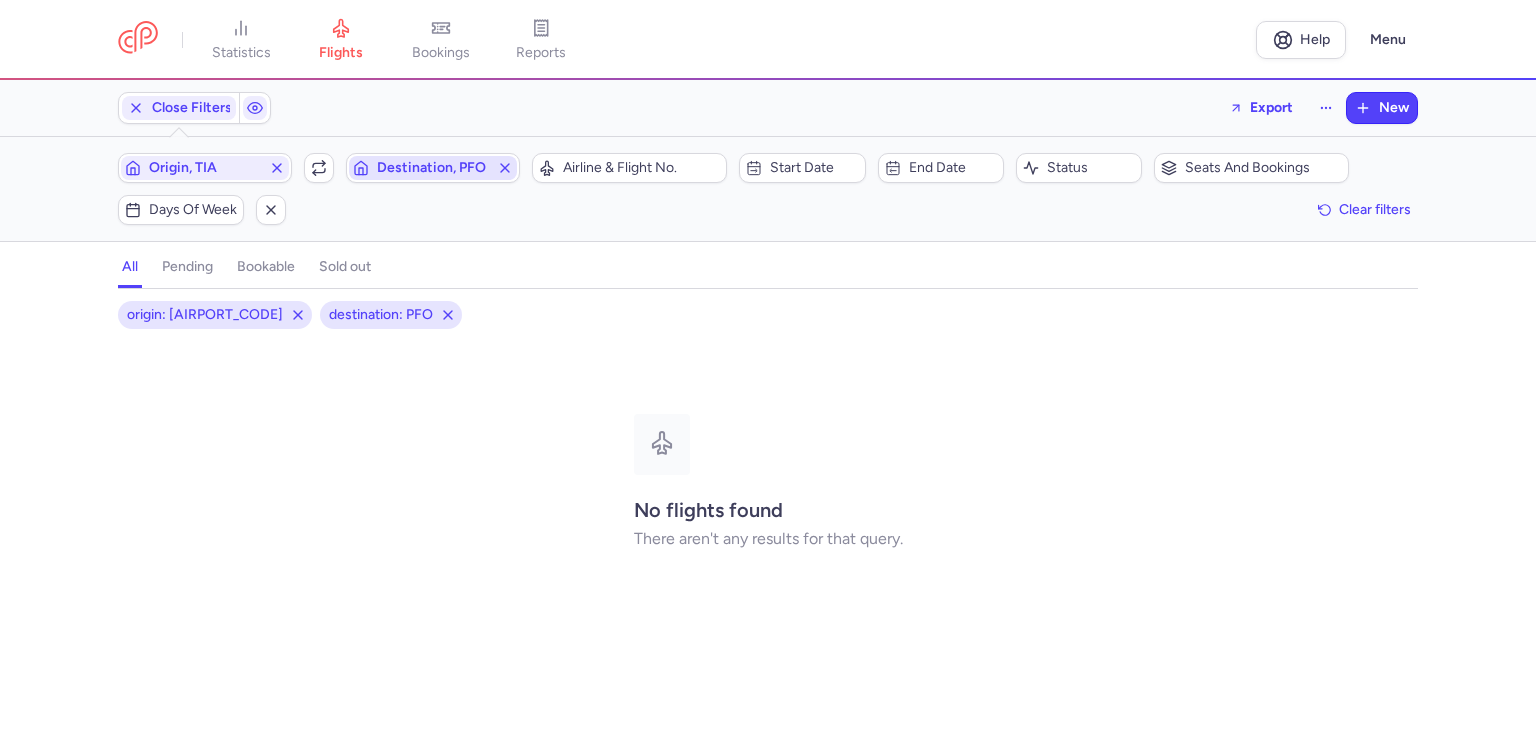 click on "Destination, PFO" at bounding box center [433, 168] 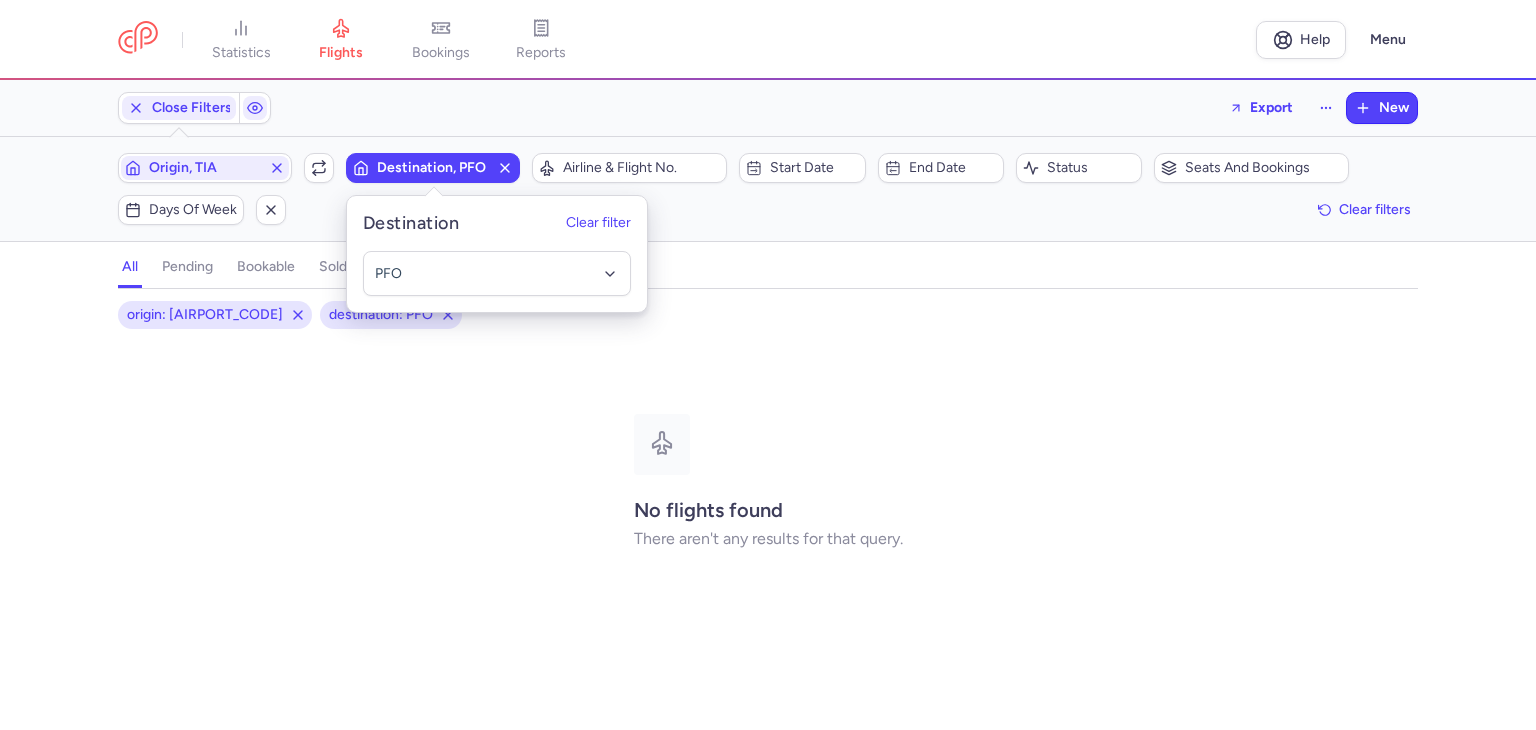 click 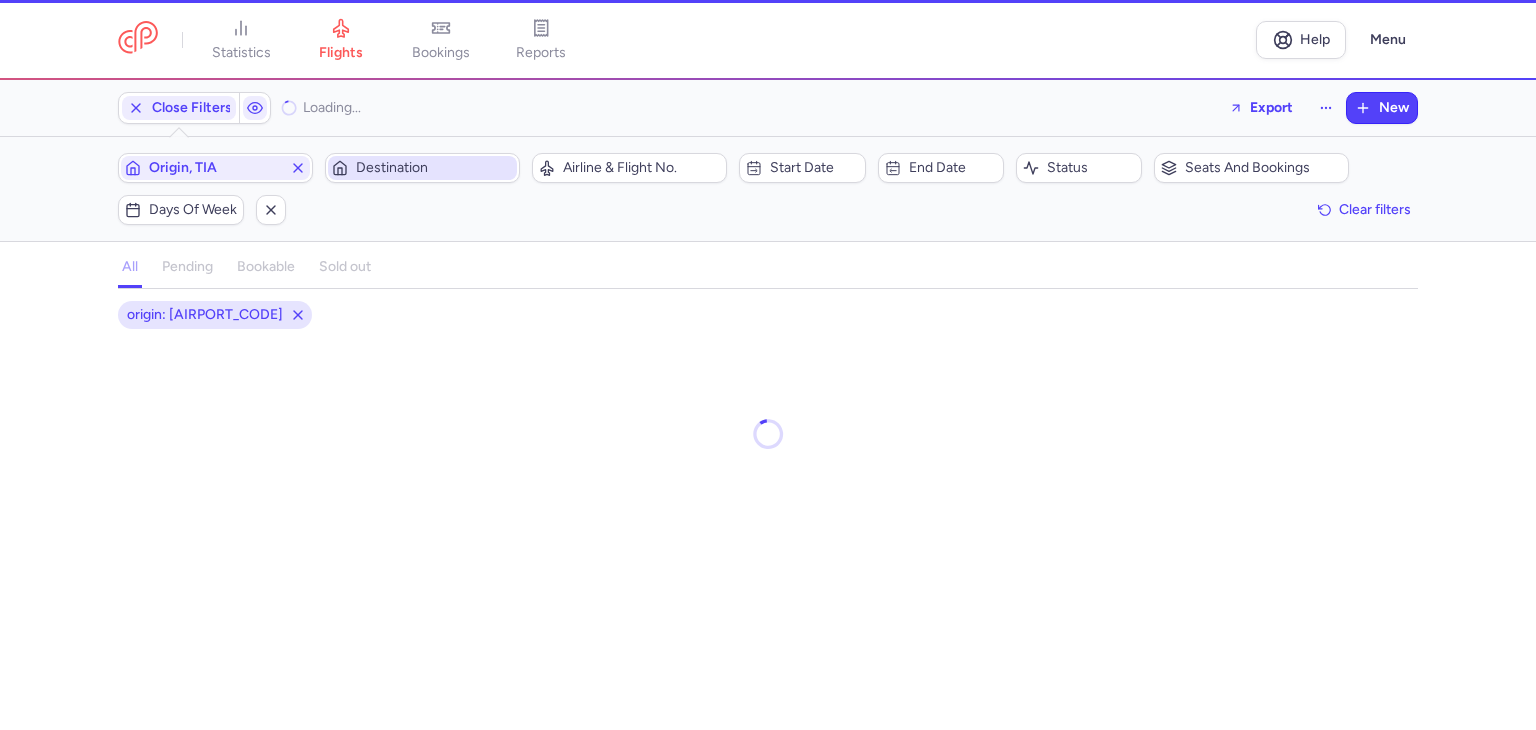 click on "Destination" at bounding box center [434, 168] 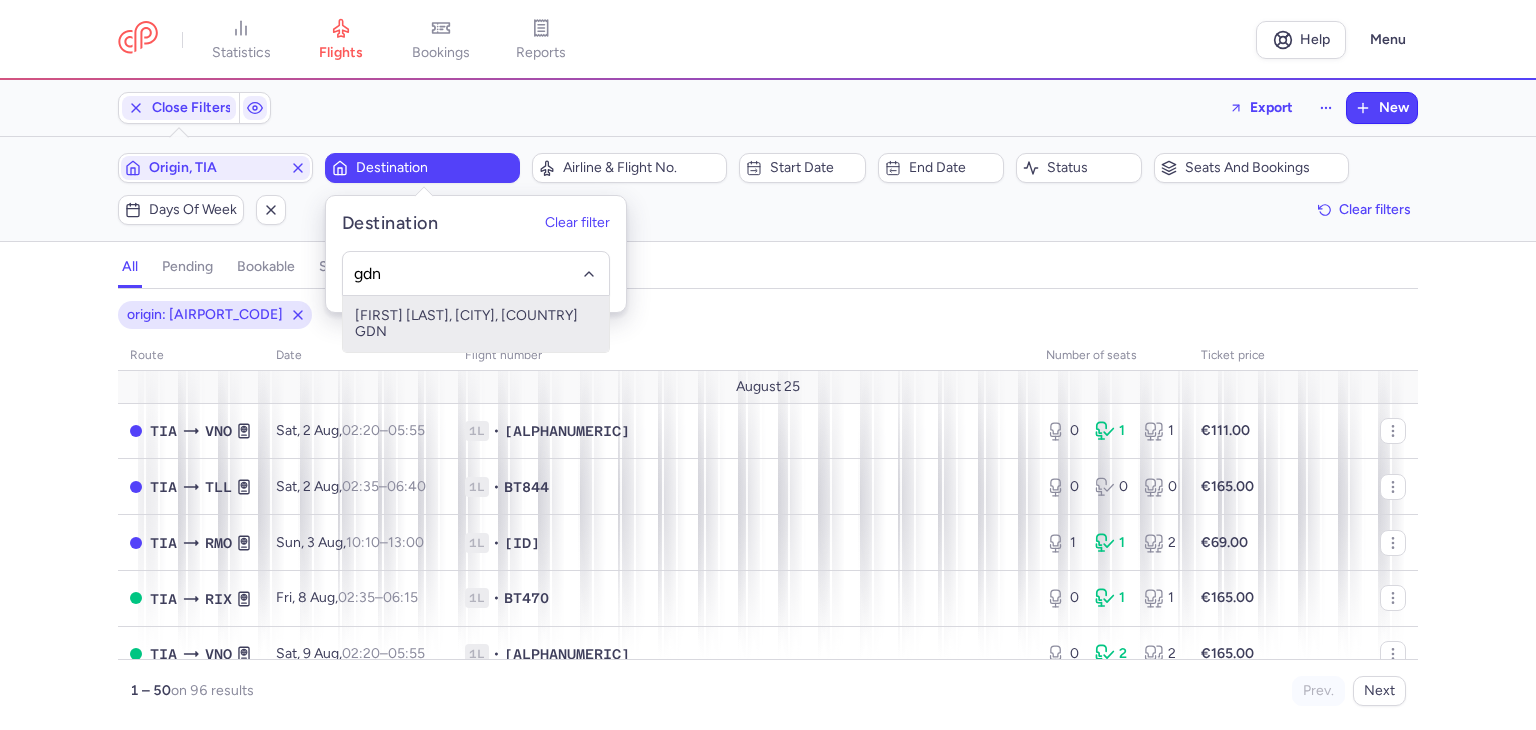 click on "[FIRST] [LAST], [CITY], [COUNTRY] GDN" at bounding box center (476, 324) 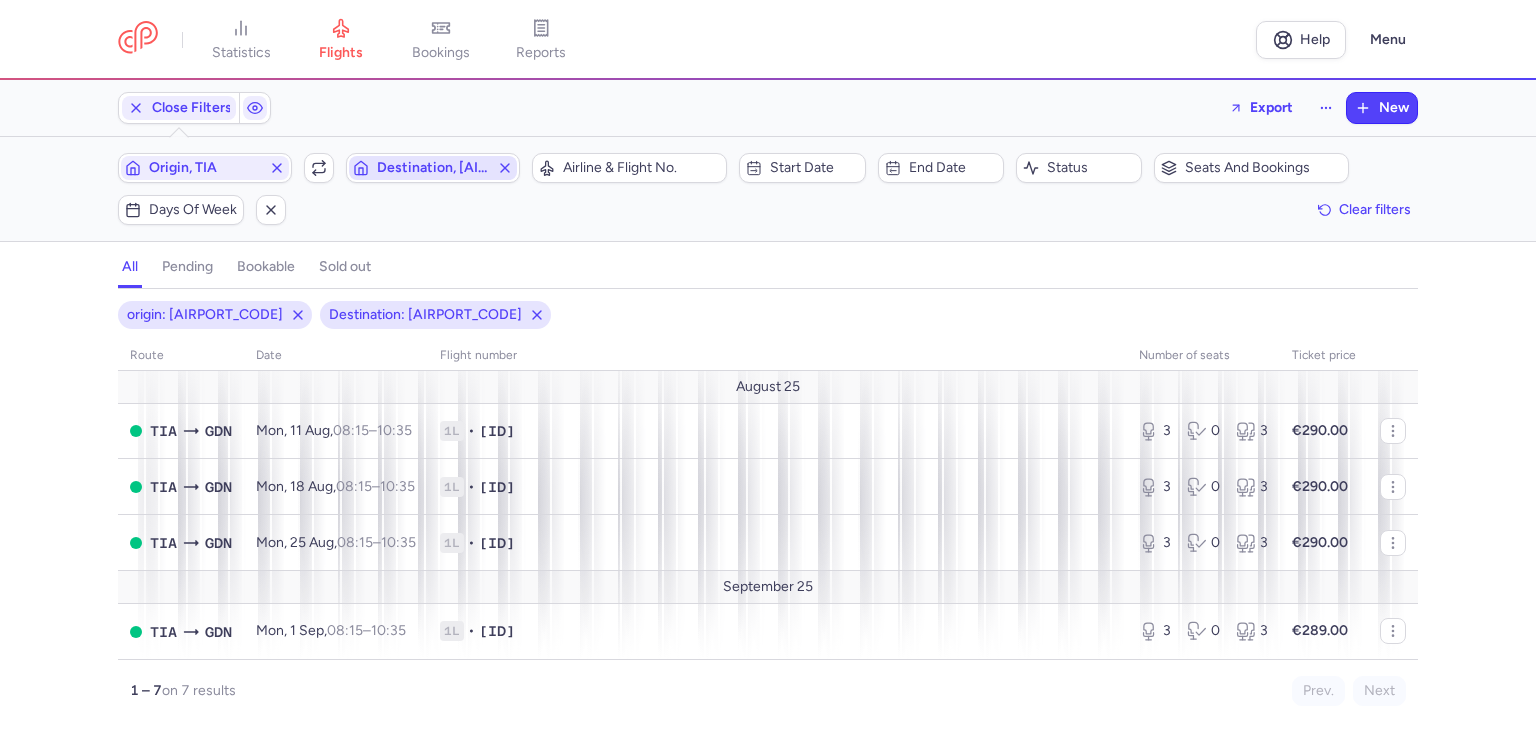 click 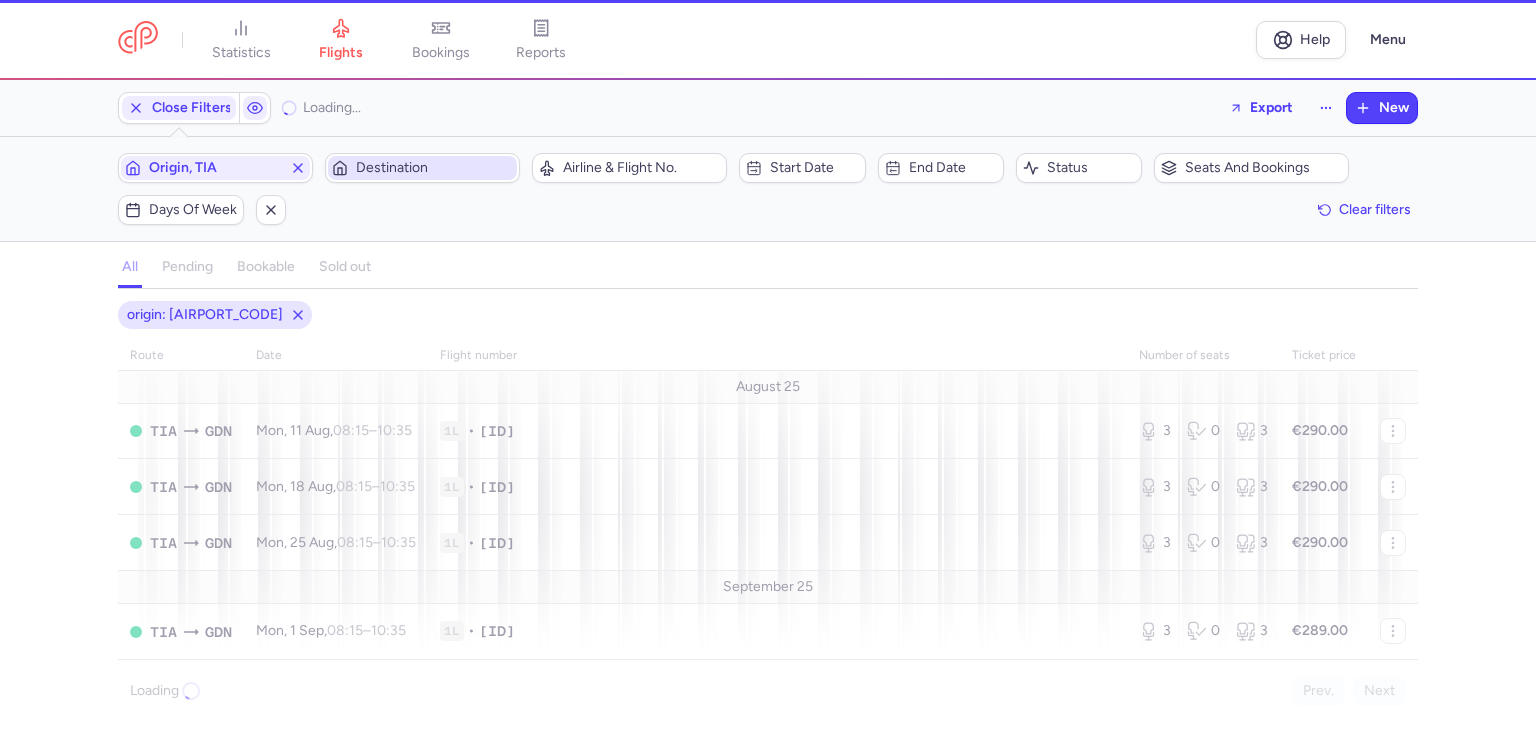 click on "Destination" at bounding box center (434, 168) 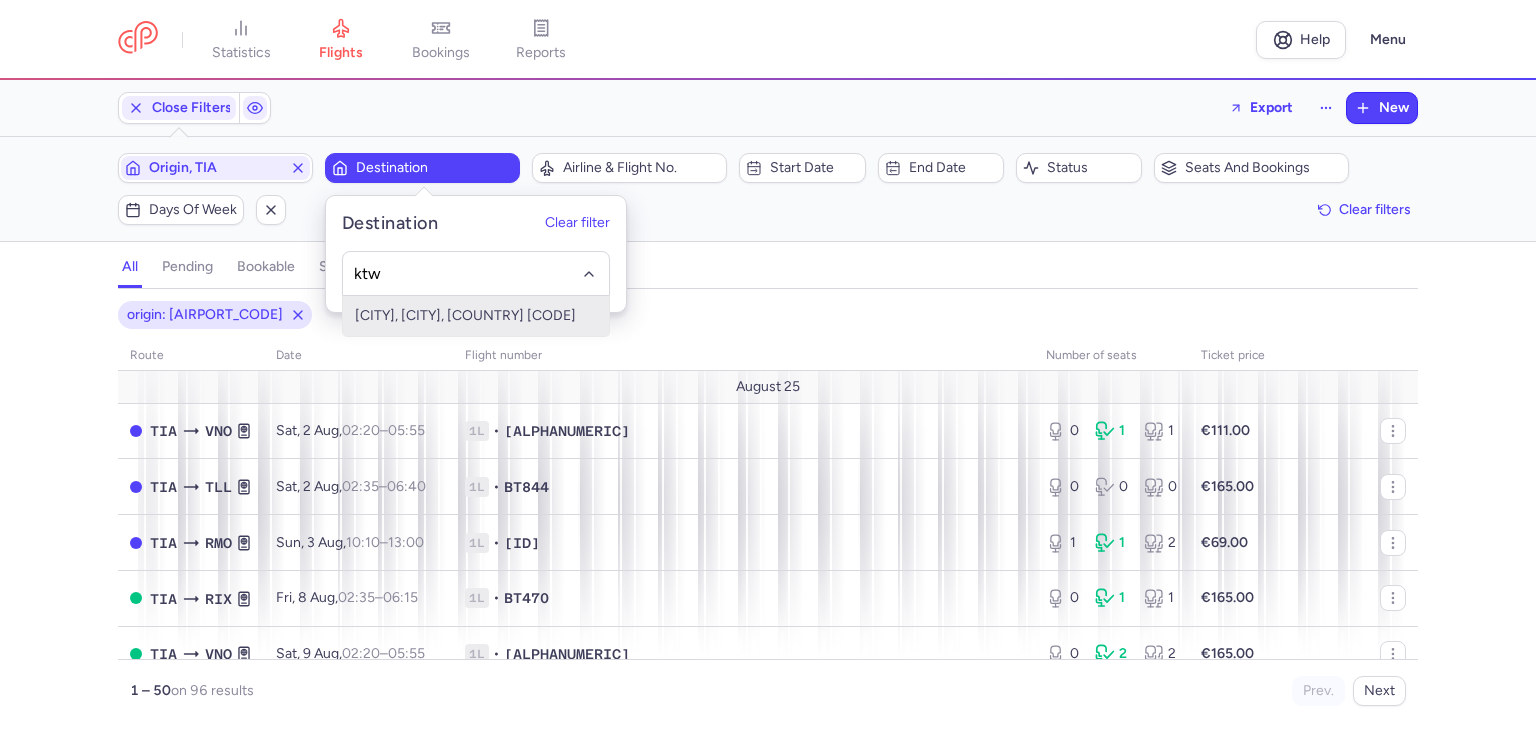 click on "[CITY], [CITY], [COUNTRY] [CODE]" at bounding box center (476, 316) 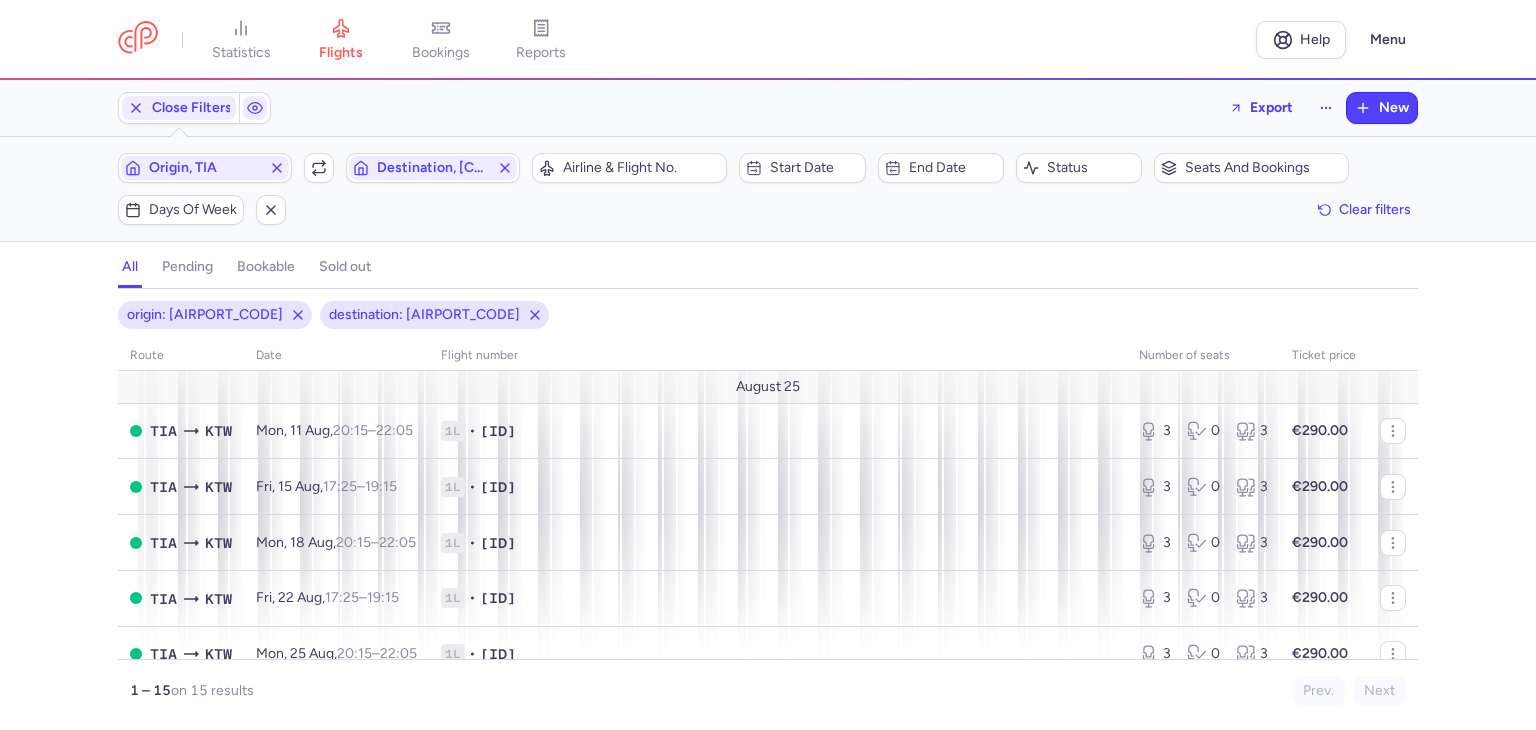 type 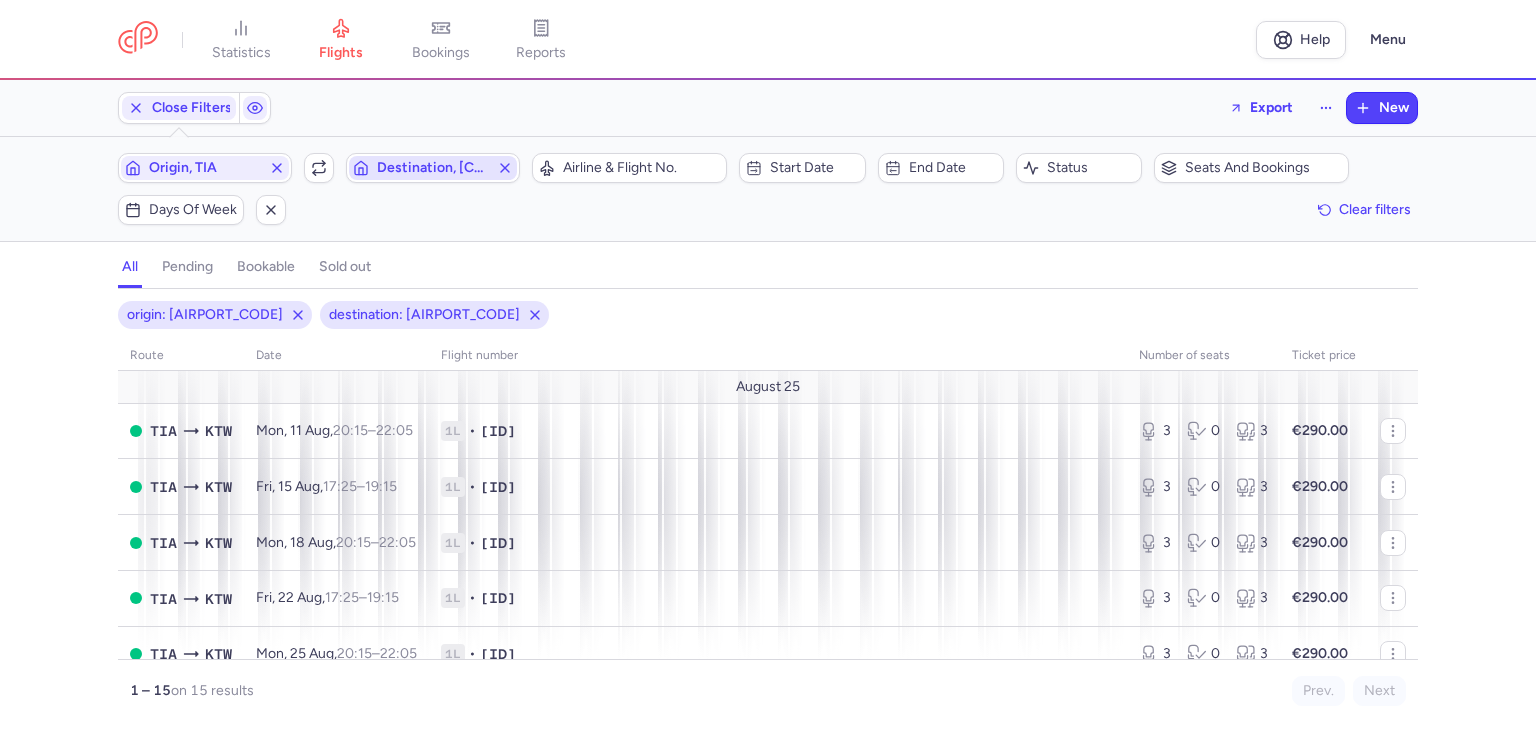 drag, startPoint x: 510, startPoint y: 169, endPoint x: 329, endPoint y: 169, distance: 181 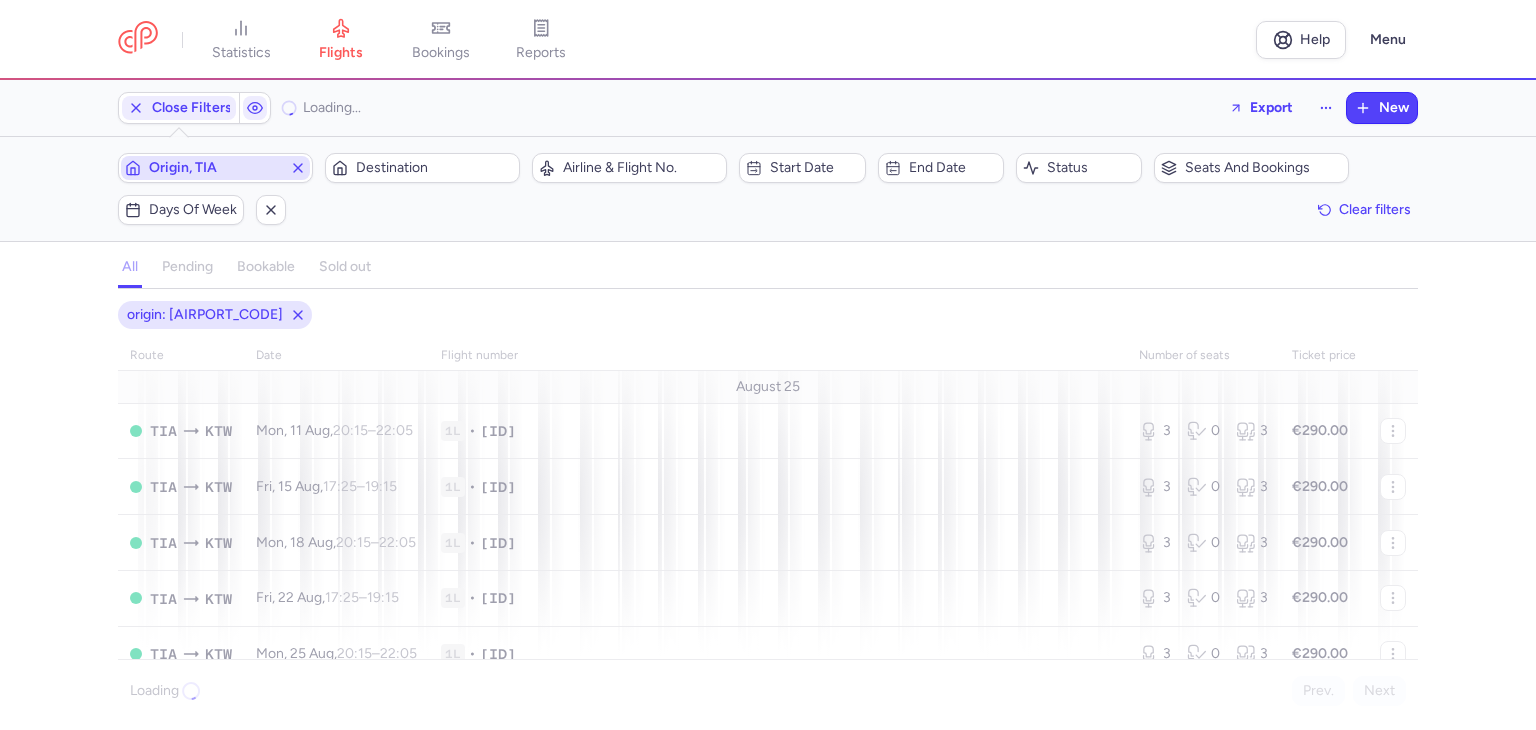 click 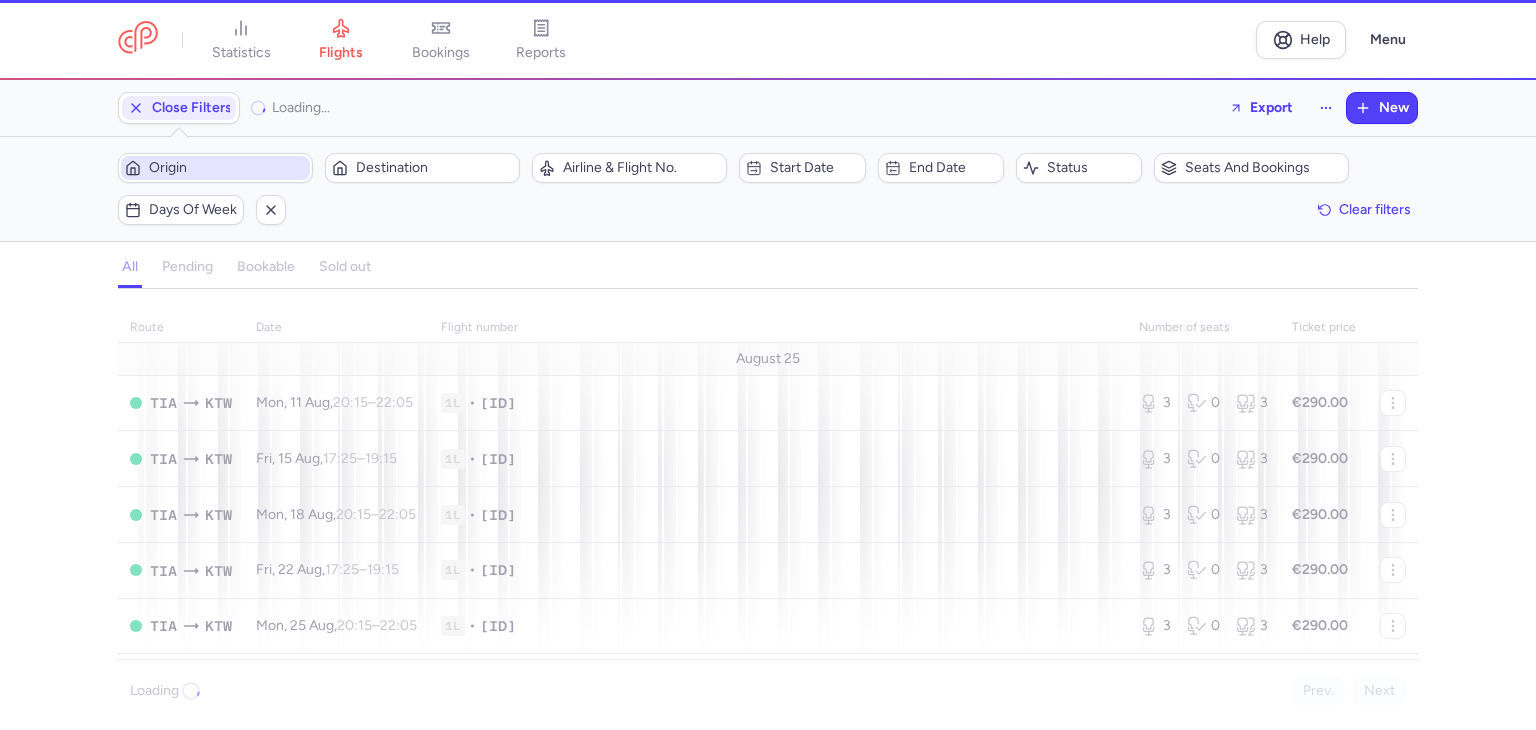 click on "Origin" at bounding box center [227, 168] 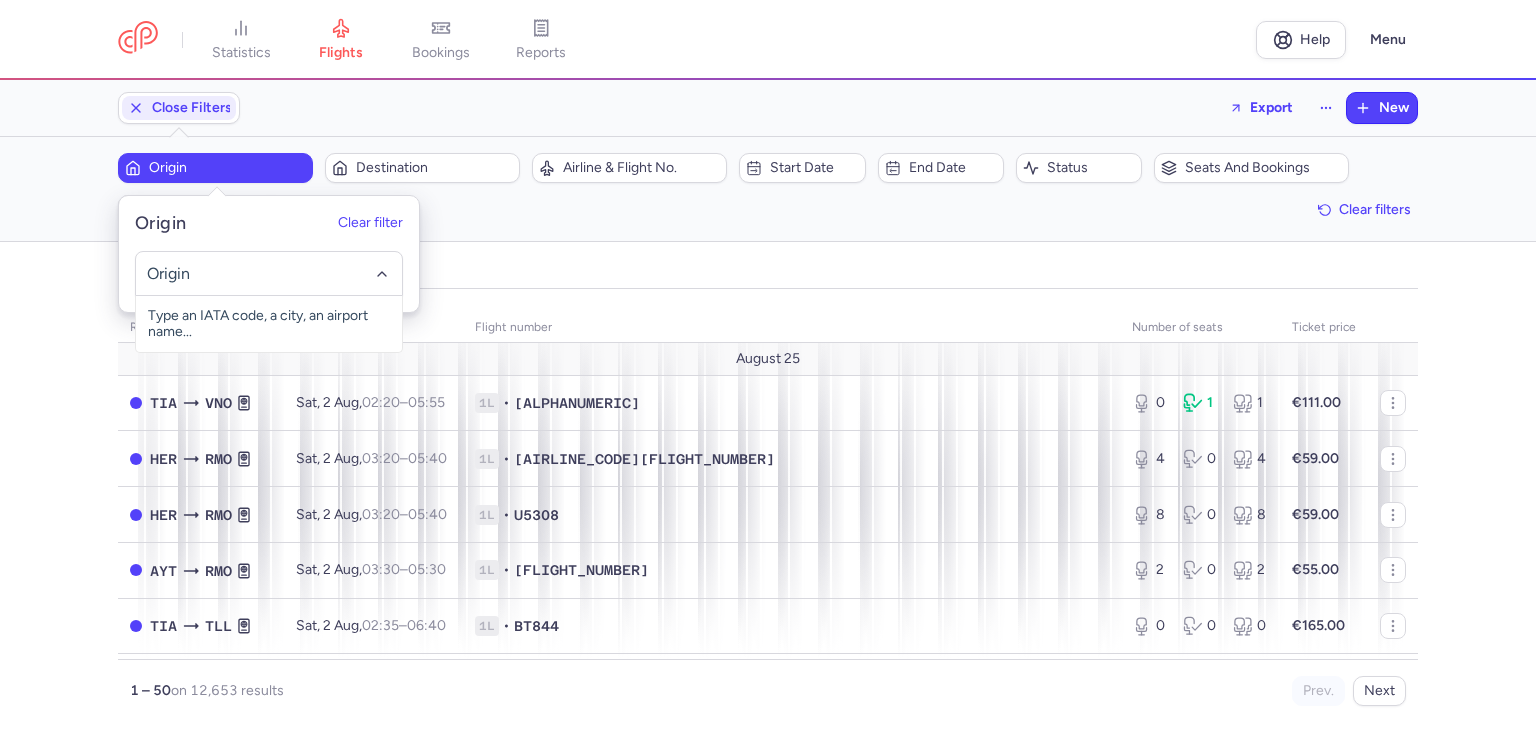type on "с" 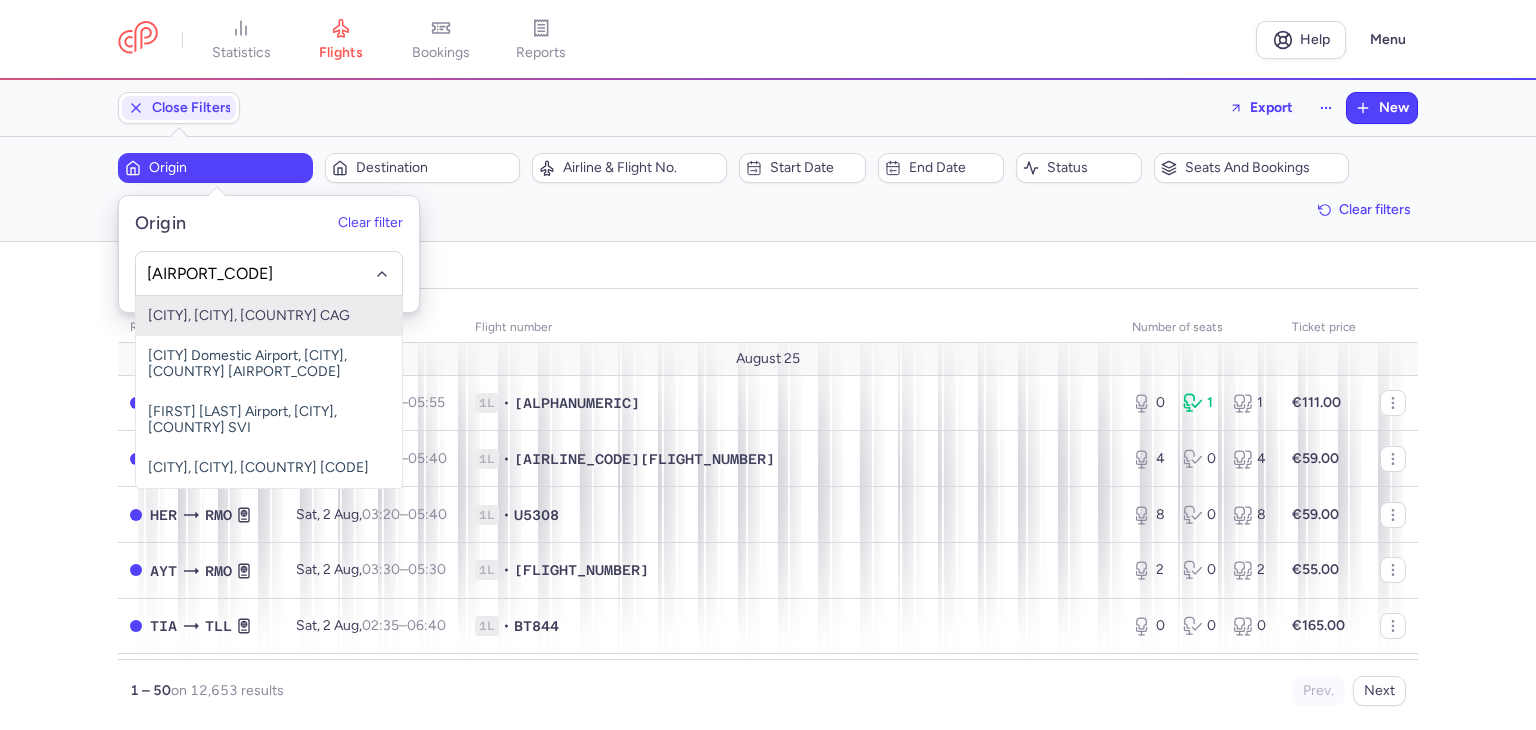 click on "[CITY], [CITY], [COUNTRY] CAG" at bounding box center (269, 316) 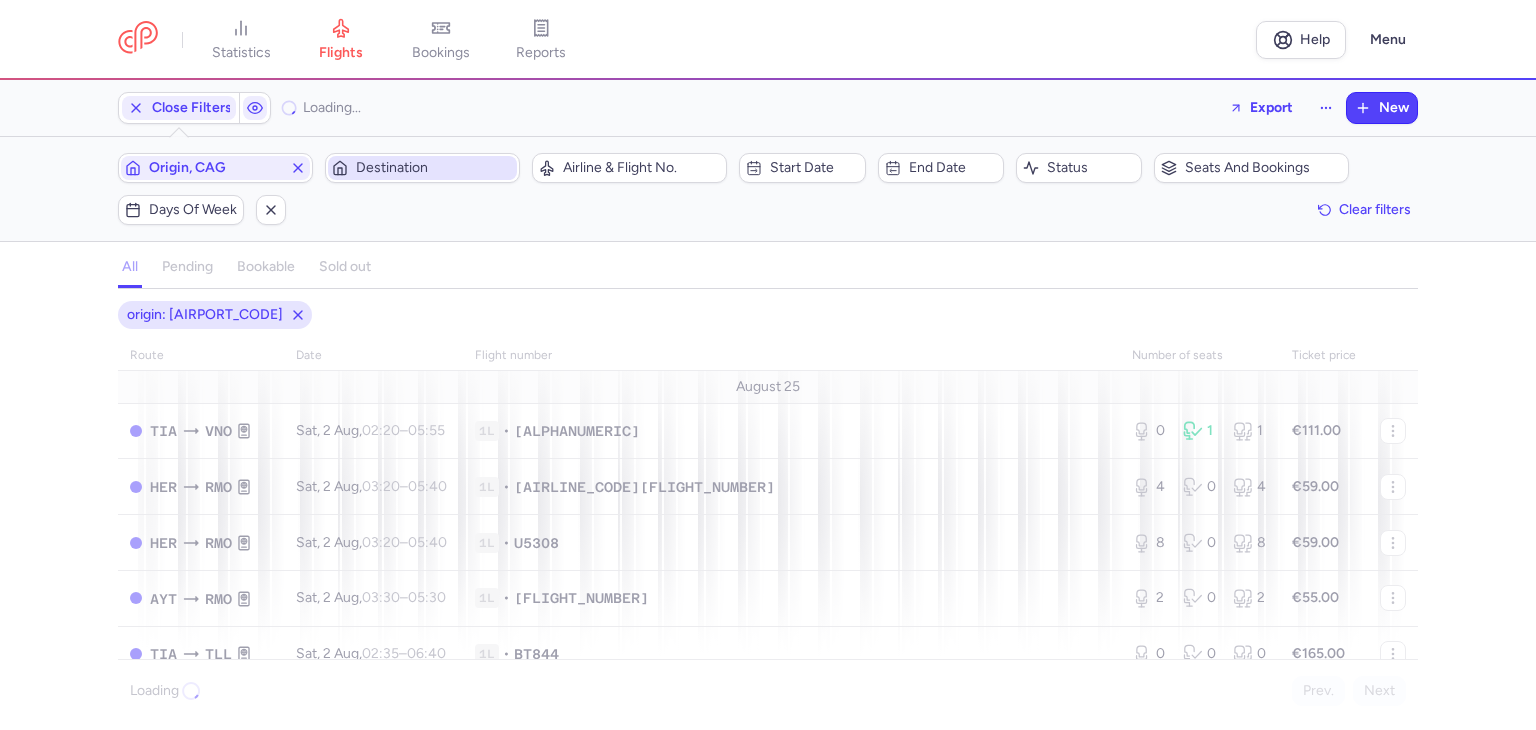 click on "Destination" at bounding box center (434, 168) 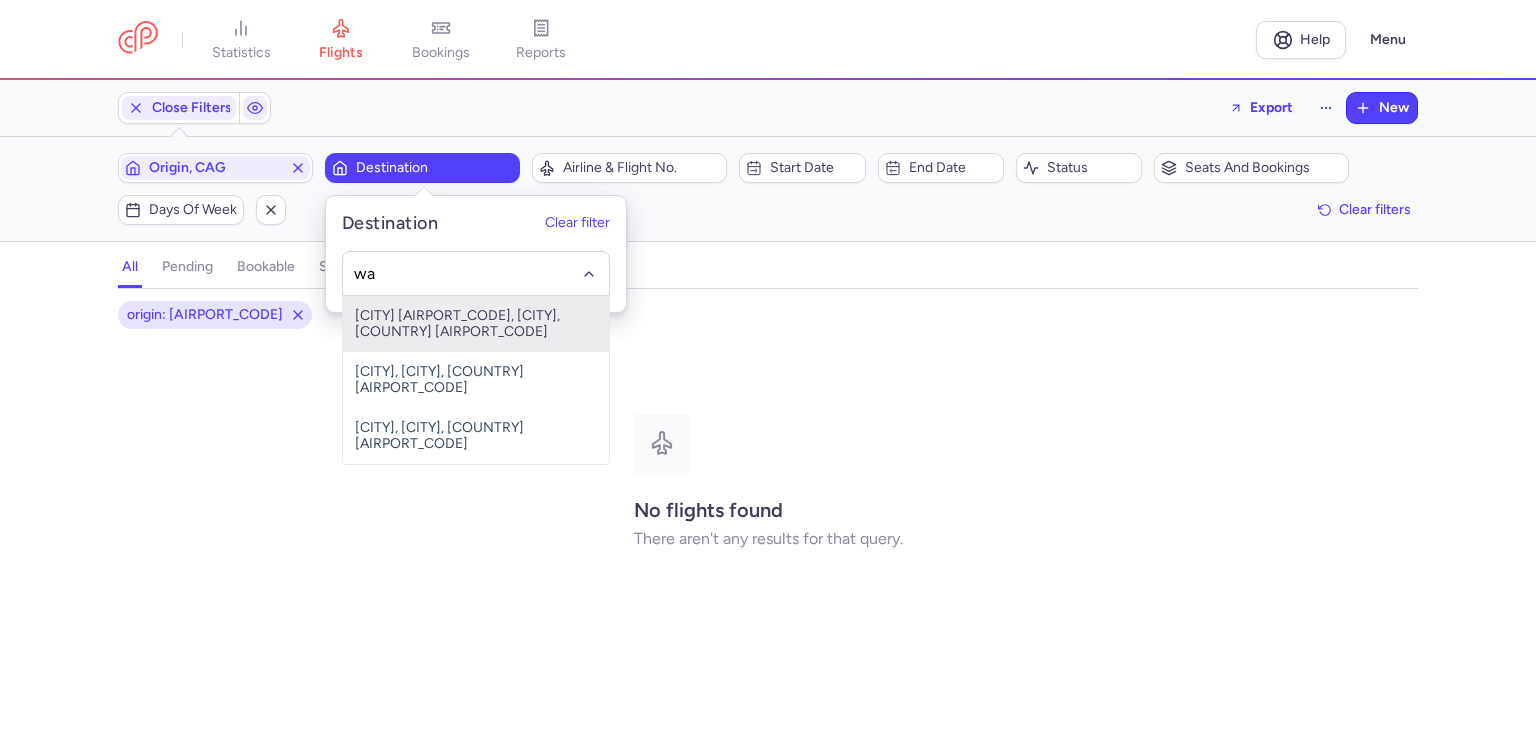 type on "w" 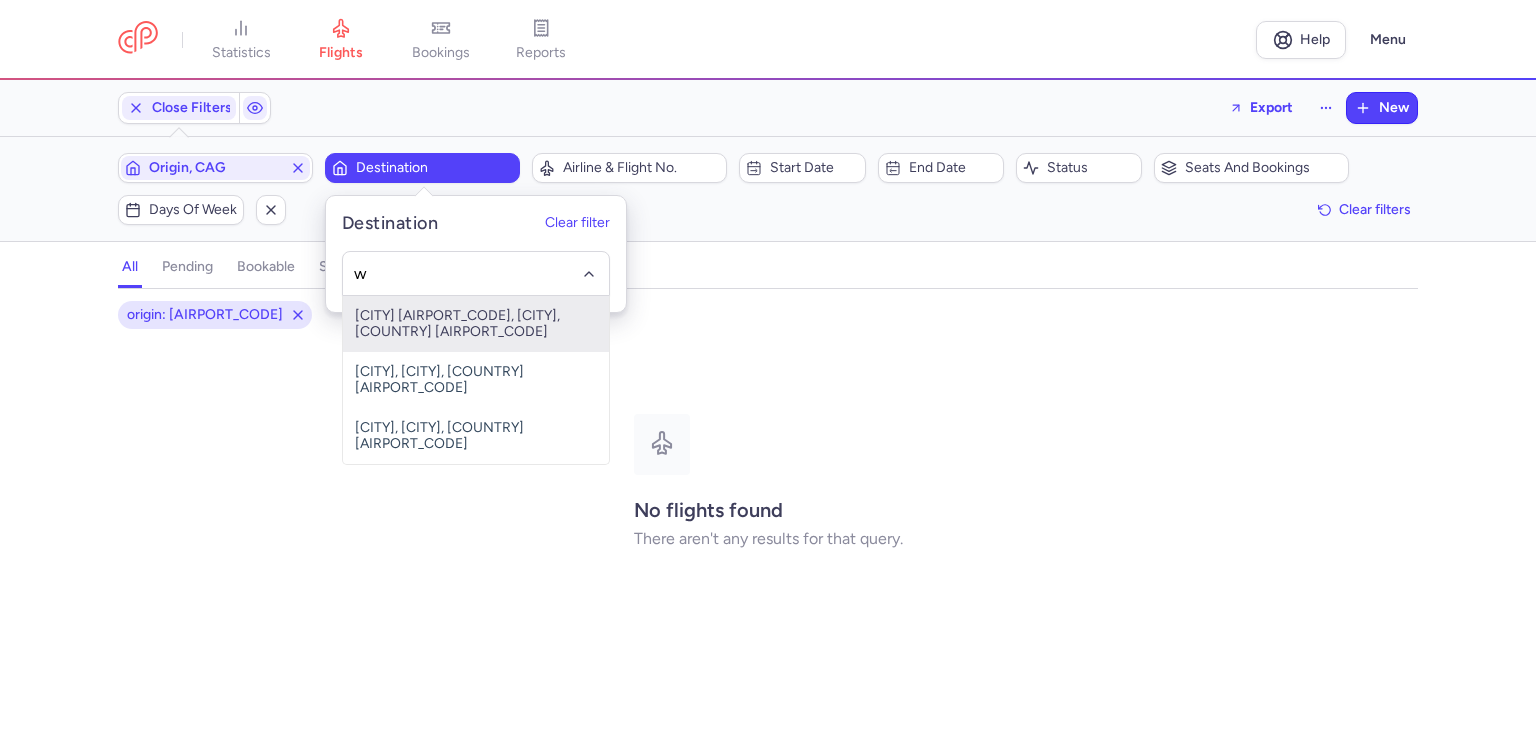 type 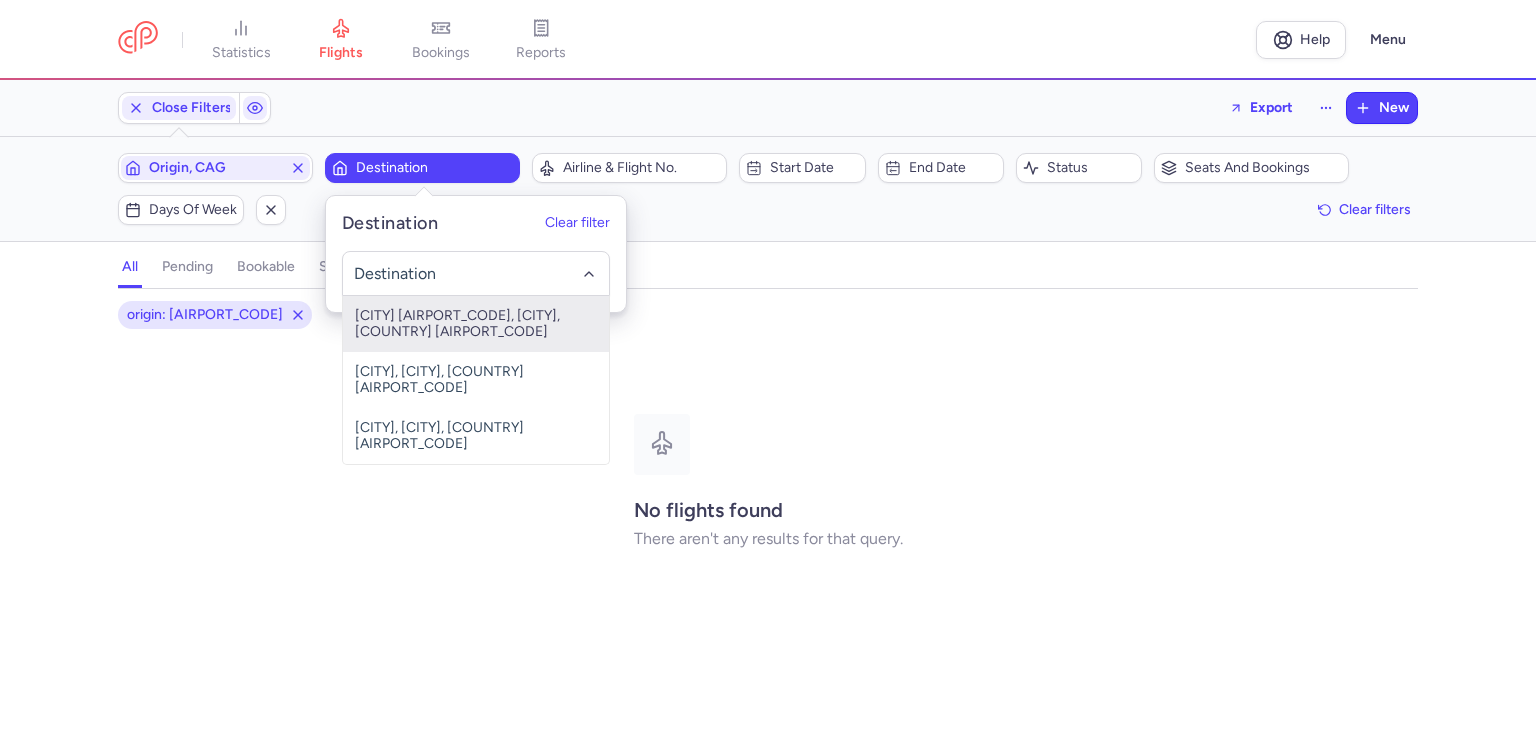 click on "all pending bookable sold out 1" at bounding box center [768, 267] 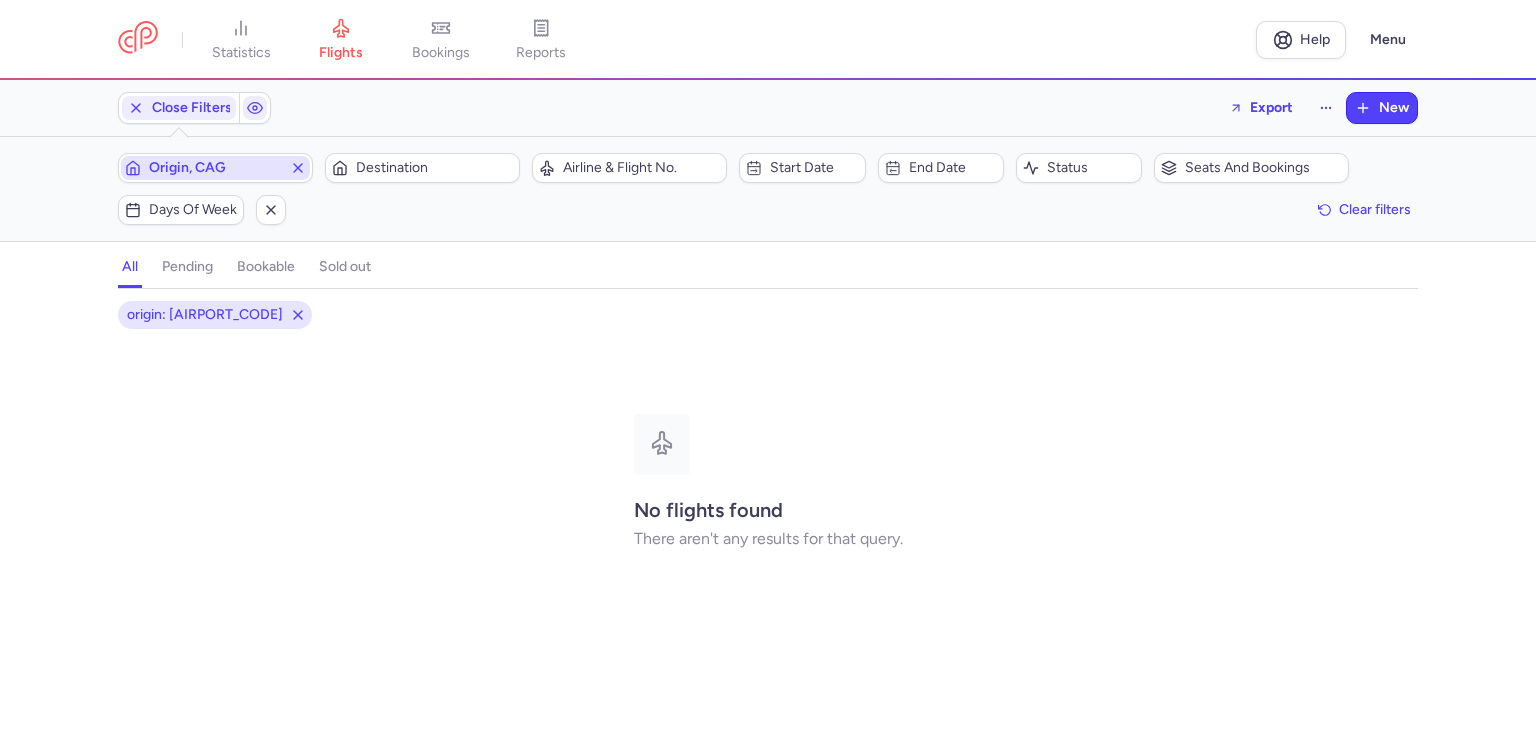 click on "Origin, CAG" at bounding box center (215, 168) 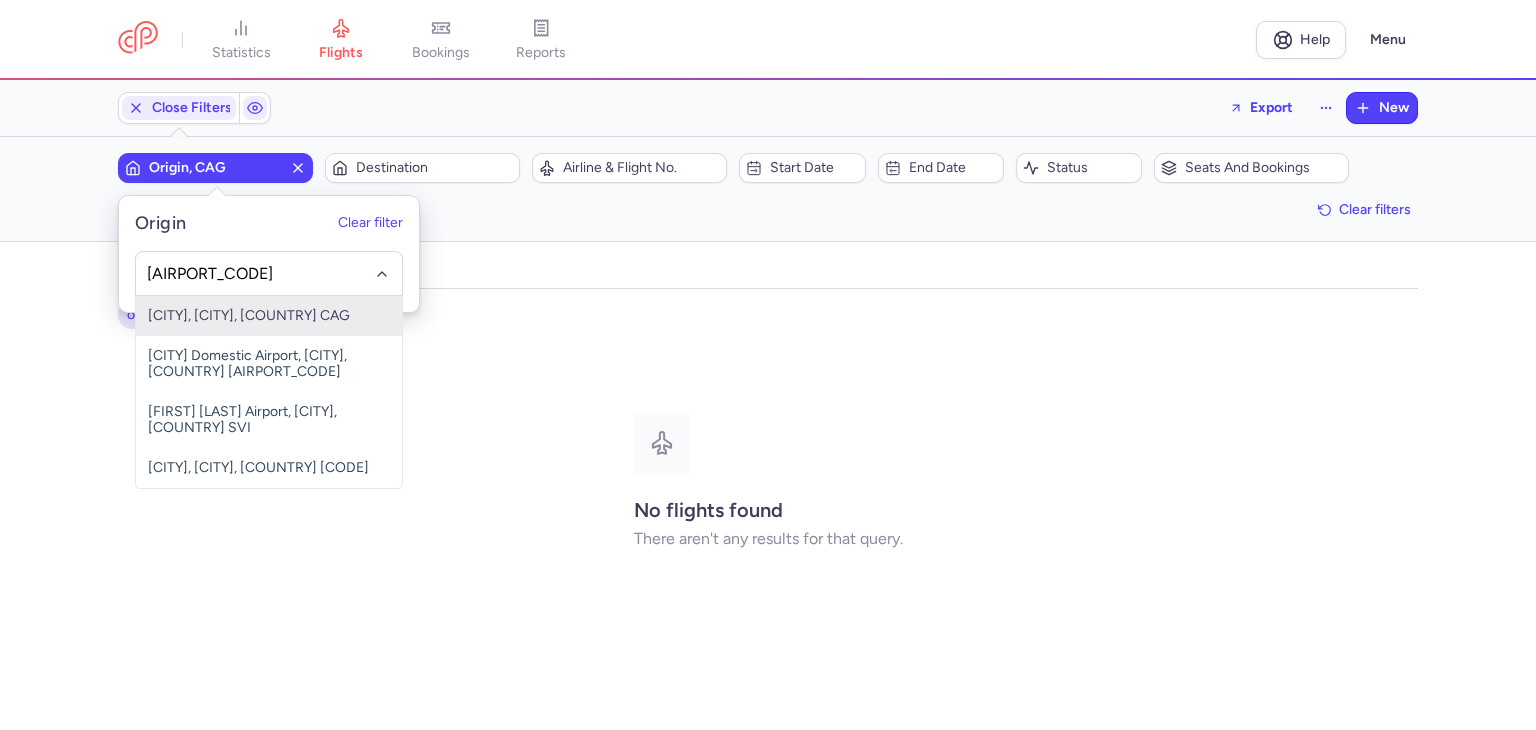 click on "[CITY], [CITY], [COUNTRY] CAG" at bounding box center [269, 316] 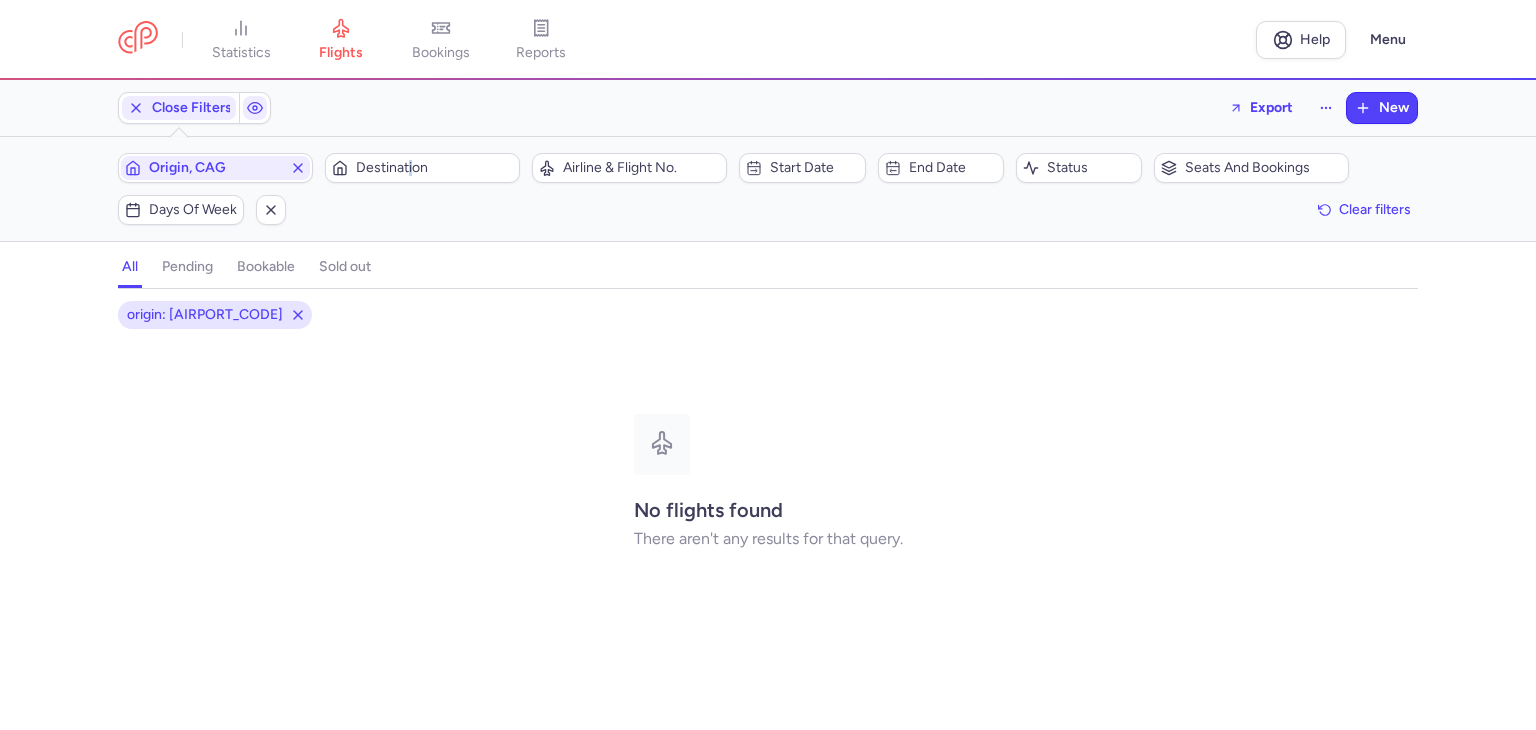 click on "Origin, CAG  Destination  Airline & Flight No.  Start date  End date  Status  Seats and bookings  Days of week  Clear filters" 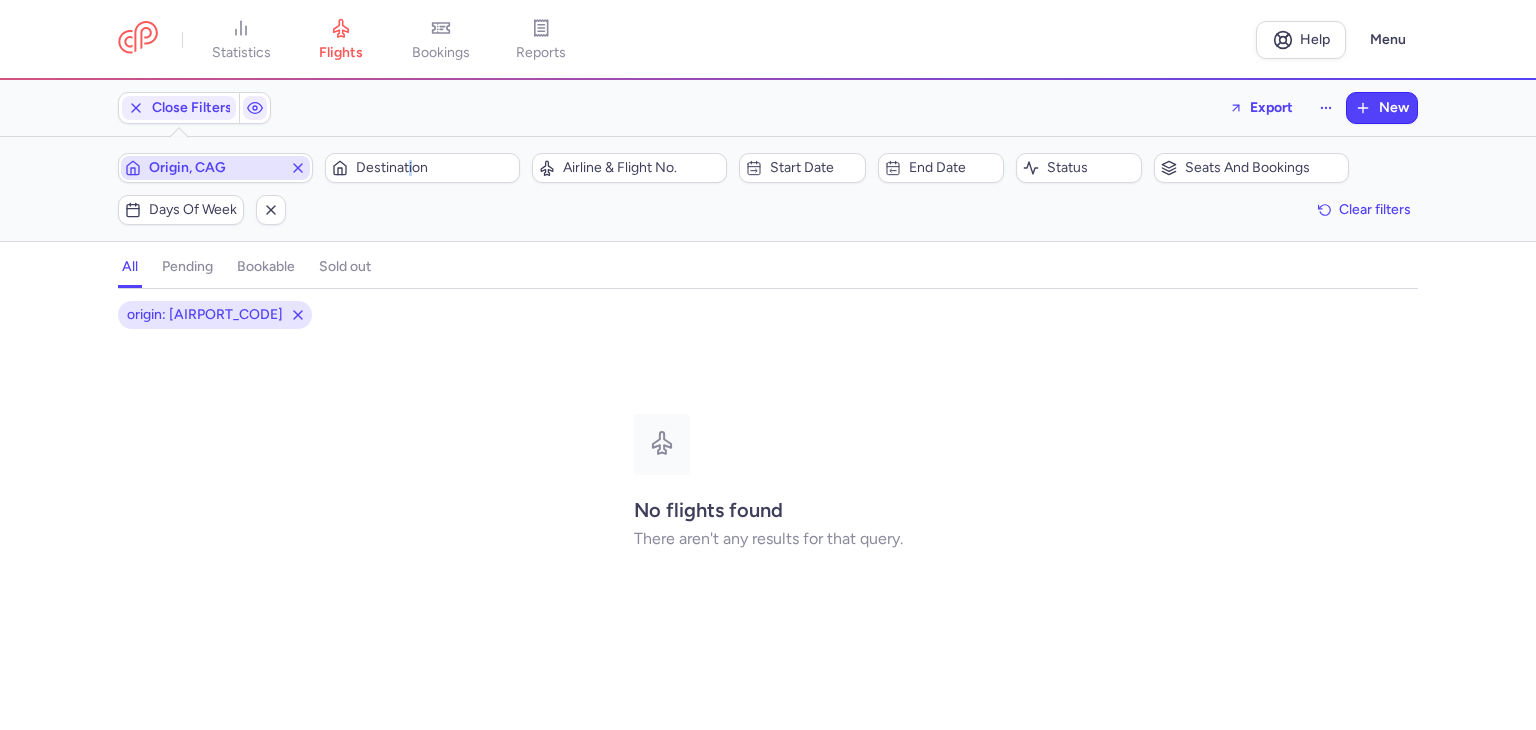 click 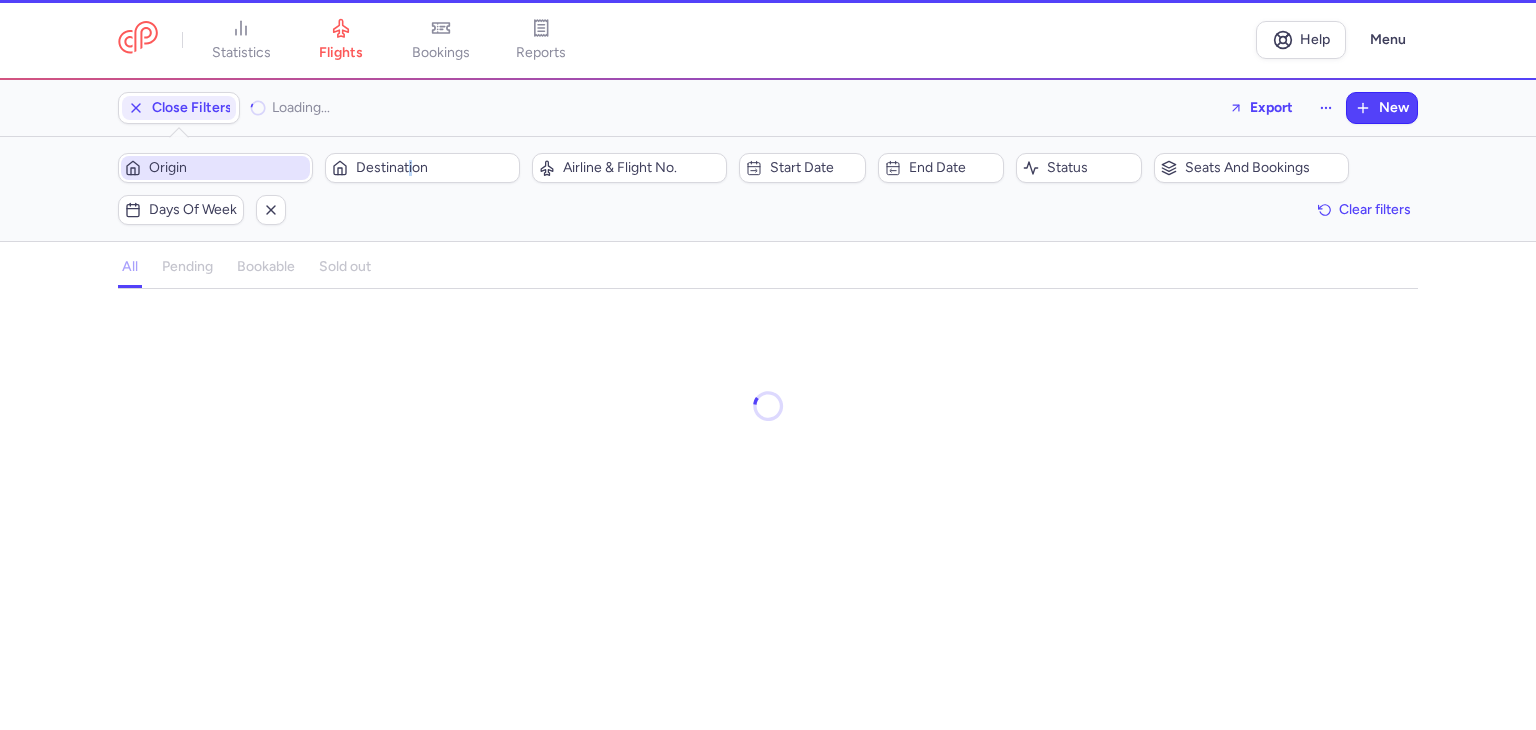 click on "Origin" at bounding box center (227, 168) 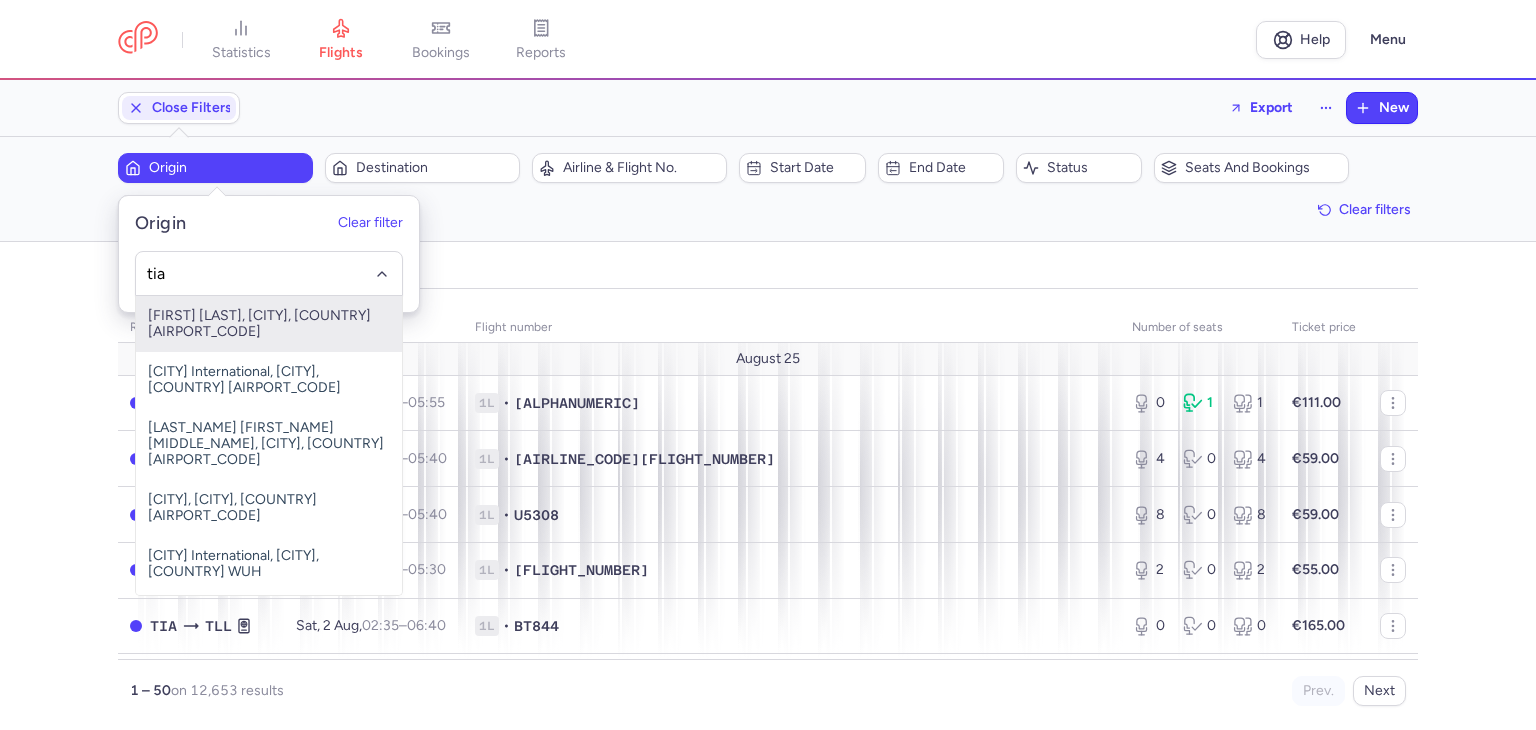 click on "[FIRST] [LAST], [CITY], [COUNTRY] [AIRPORT_CODE]" at bounding box center [269, 324] 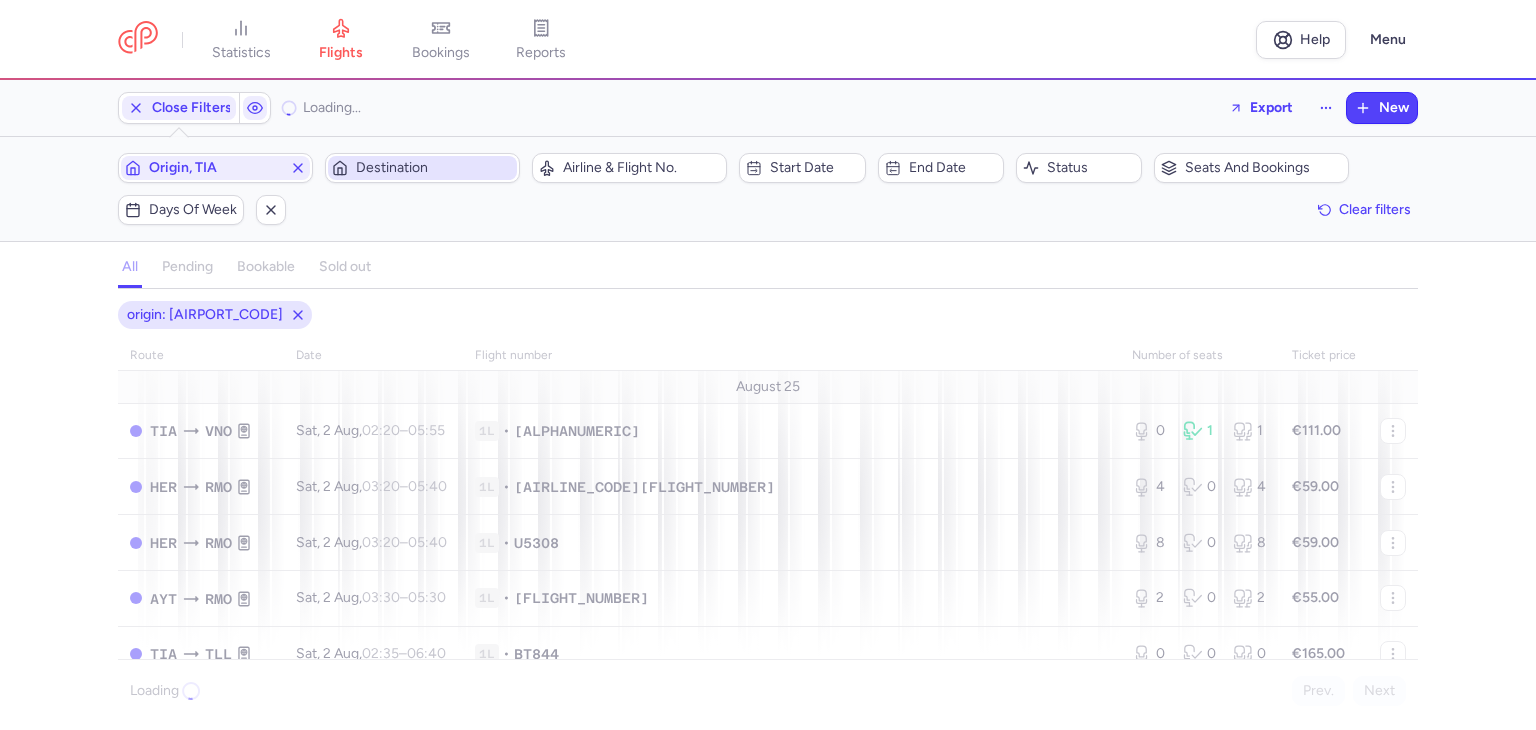click on "Destination" at bounding box center (434, 168) 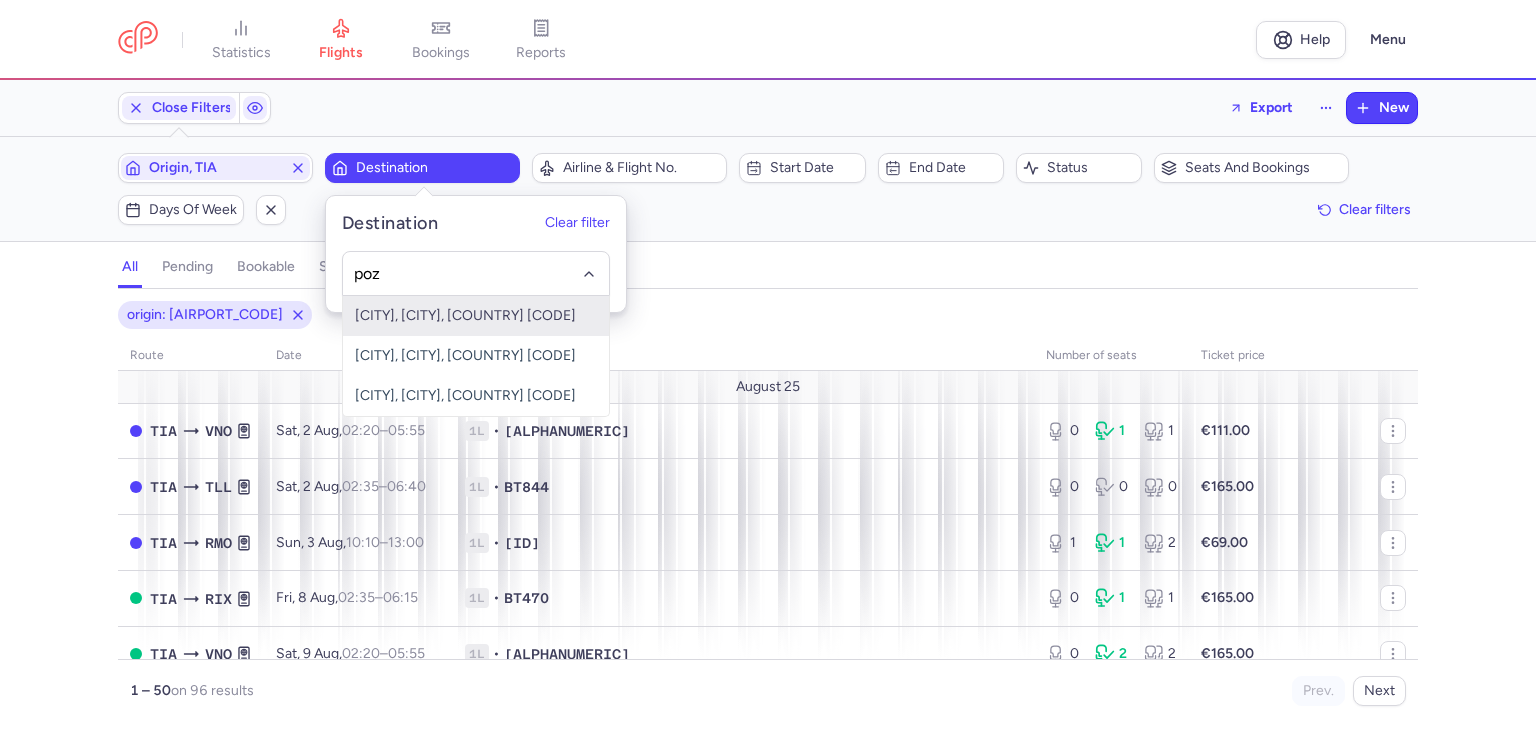 click on "[CITY], [CITY], [COUNTRY] [CODE]" at bounding box center [476, 316] 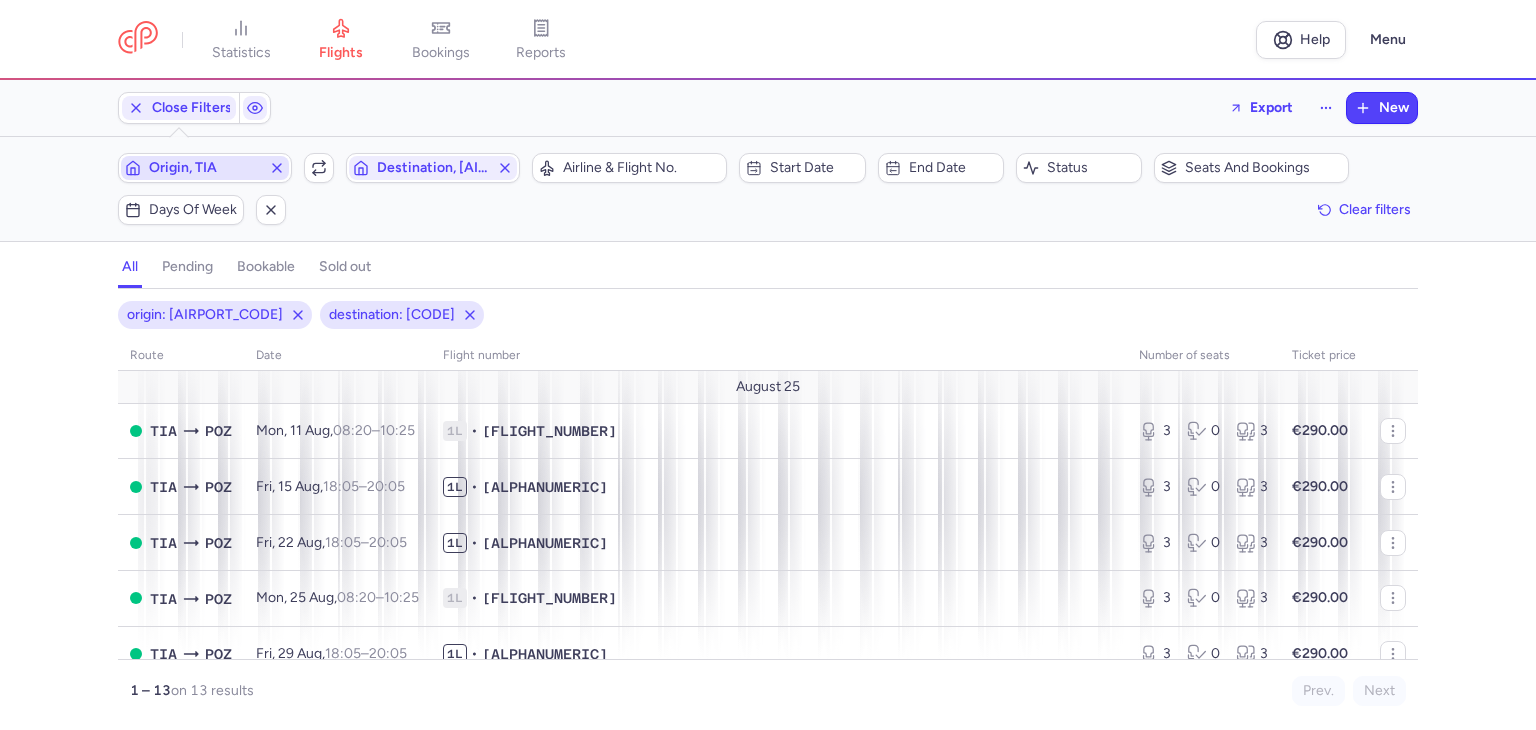 click 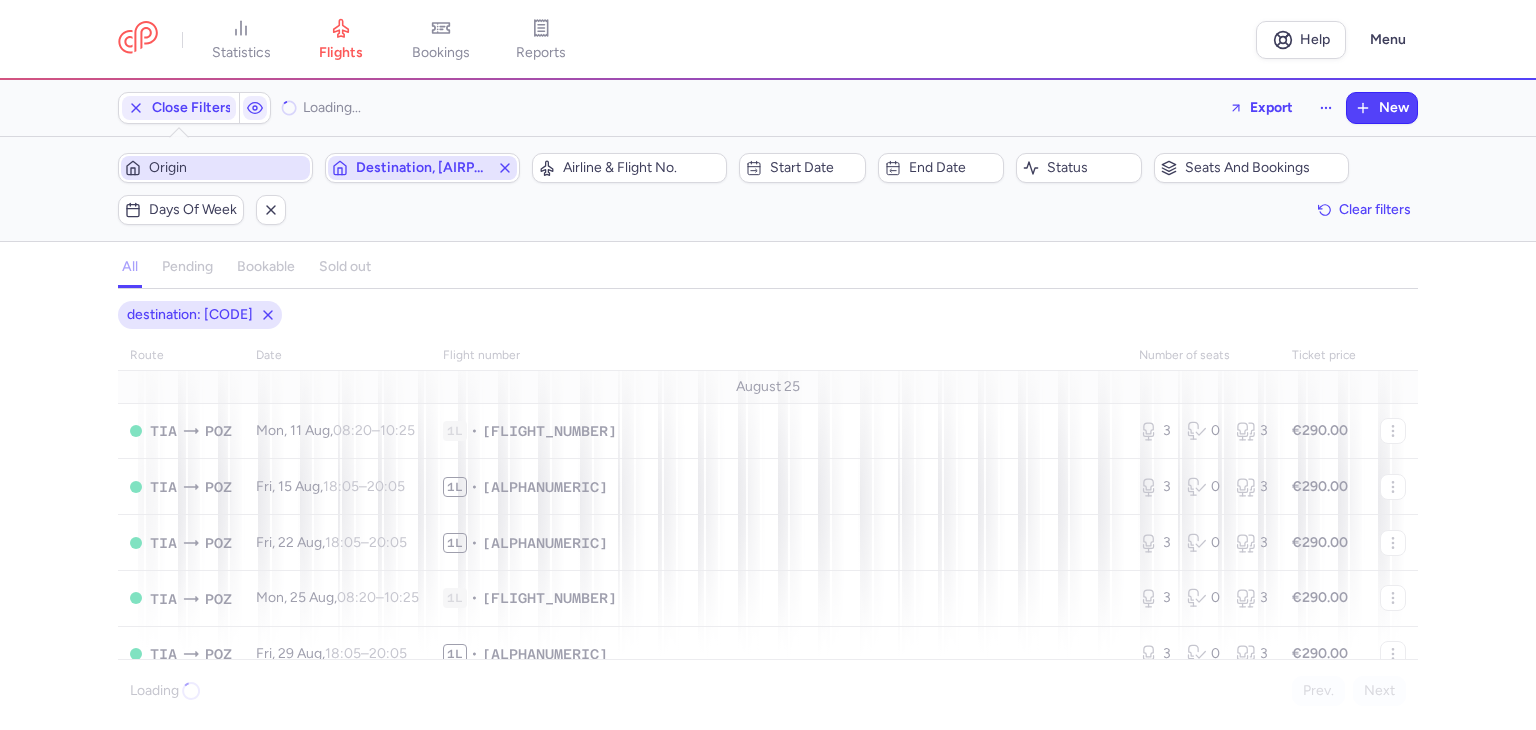 click 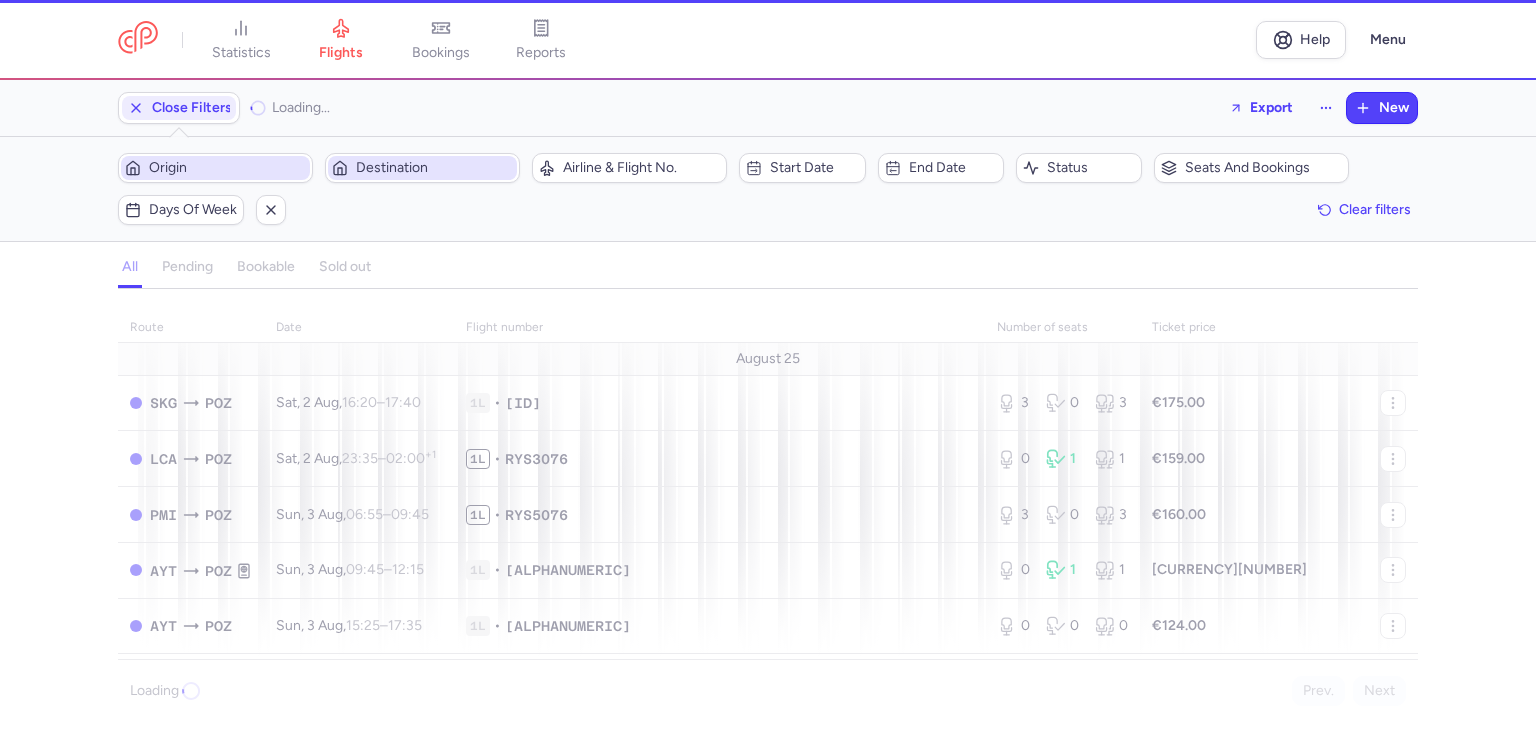 click on "Origin" at bounding box center (227, 168) 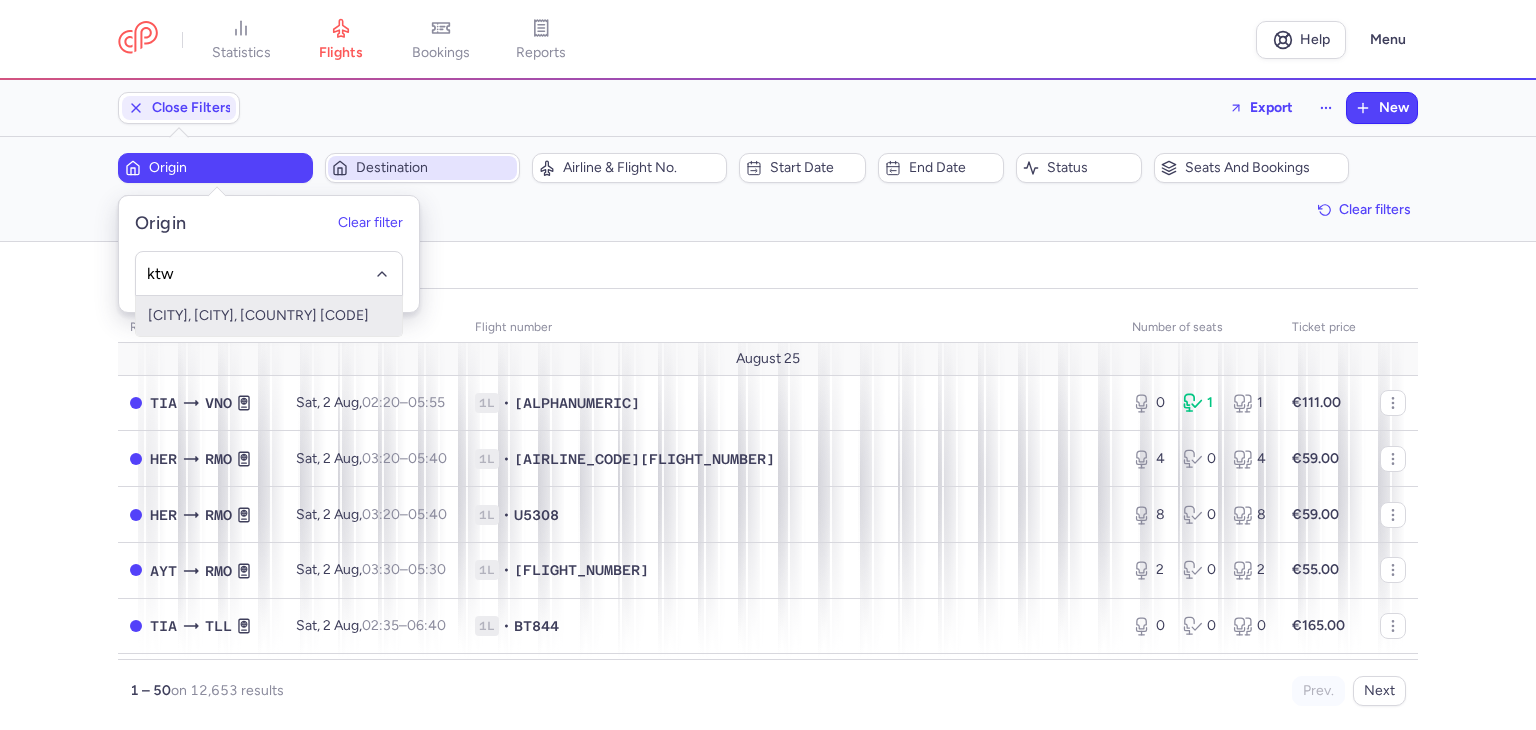 click on "[CITY], [CITY], [COUNTRY] [CODE]" at bounding box center (269, 316) 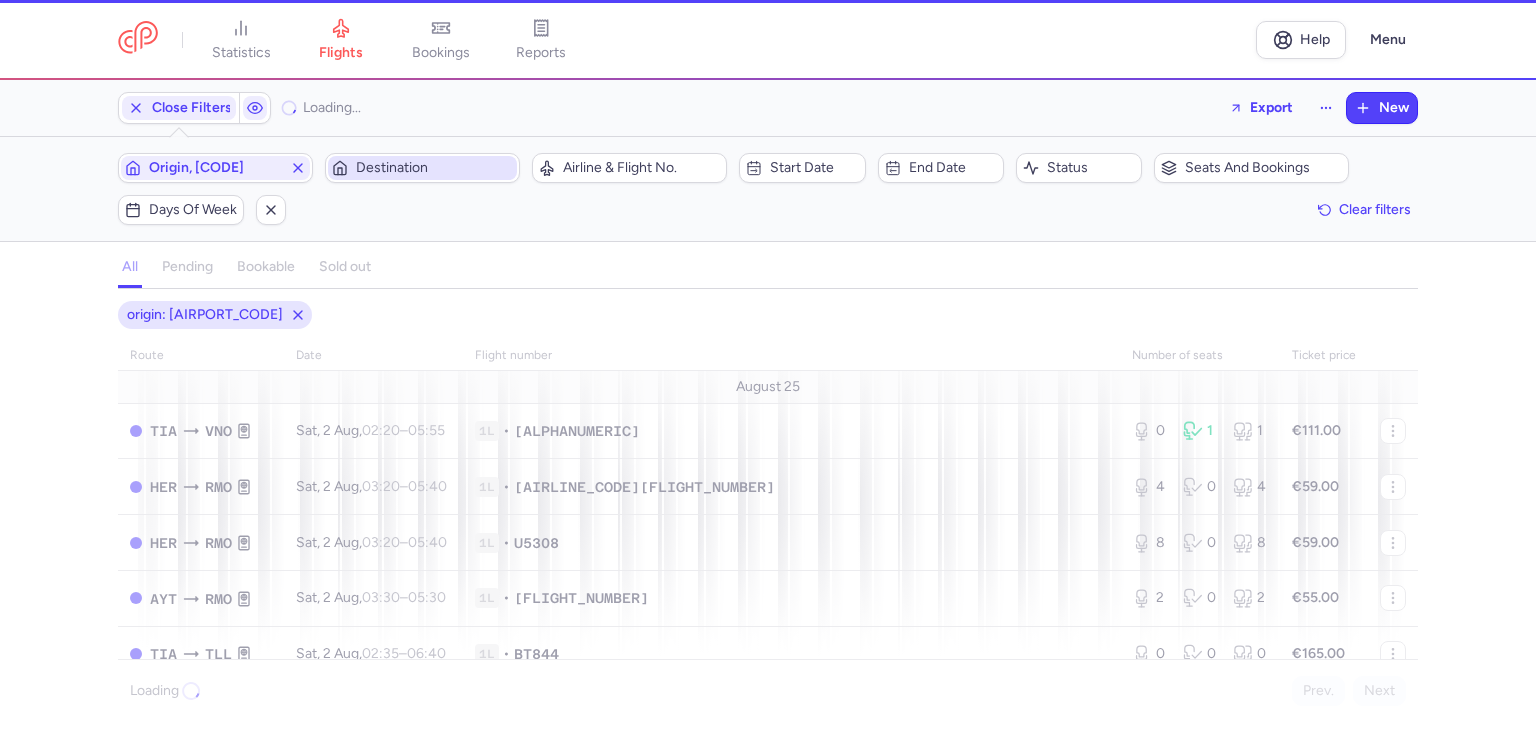 click on "Destination" at bounding box center (434, 168) 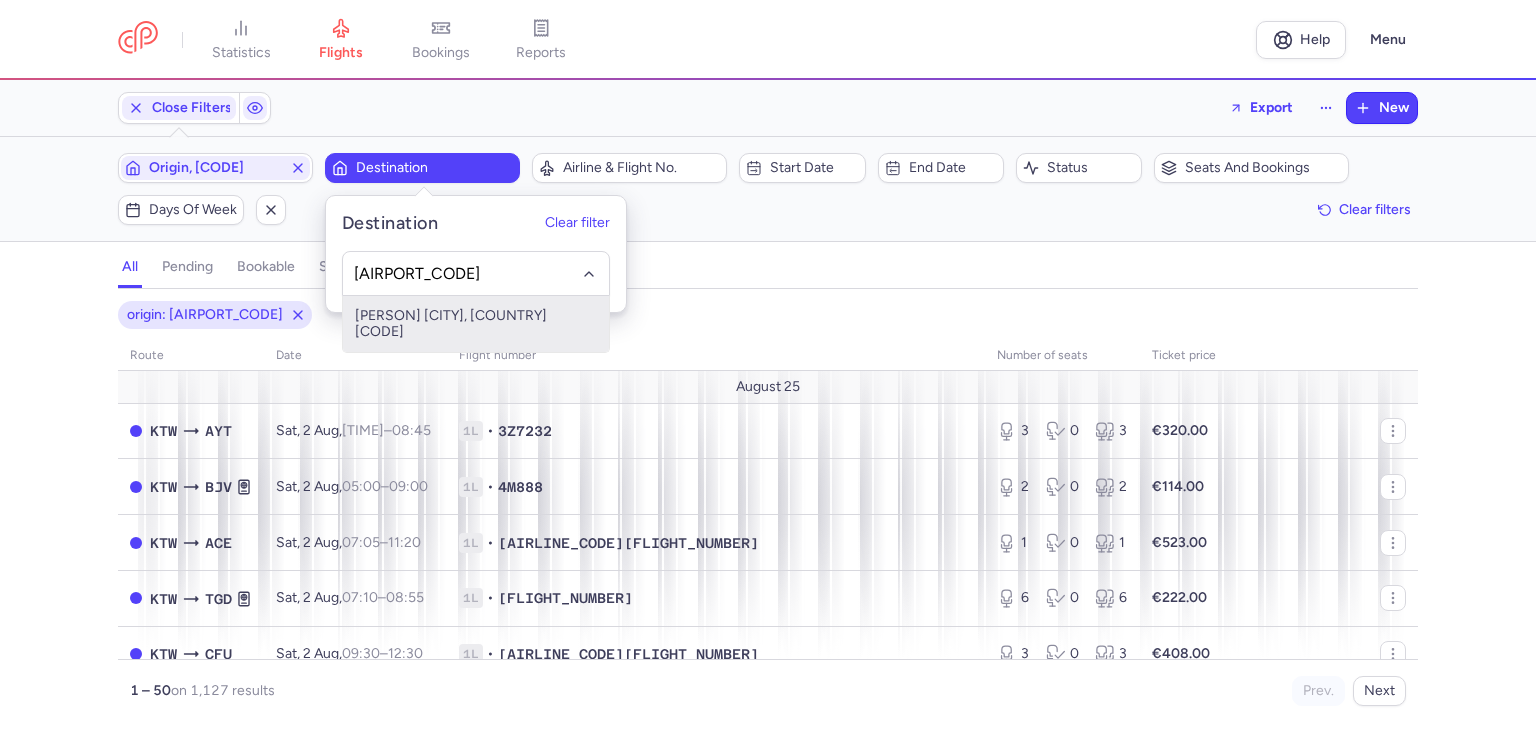click on "[PERSON] [CITY], [COUNTRY] [CODE]" at bounding box center (476, 324) 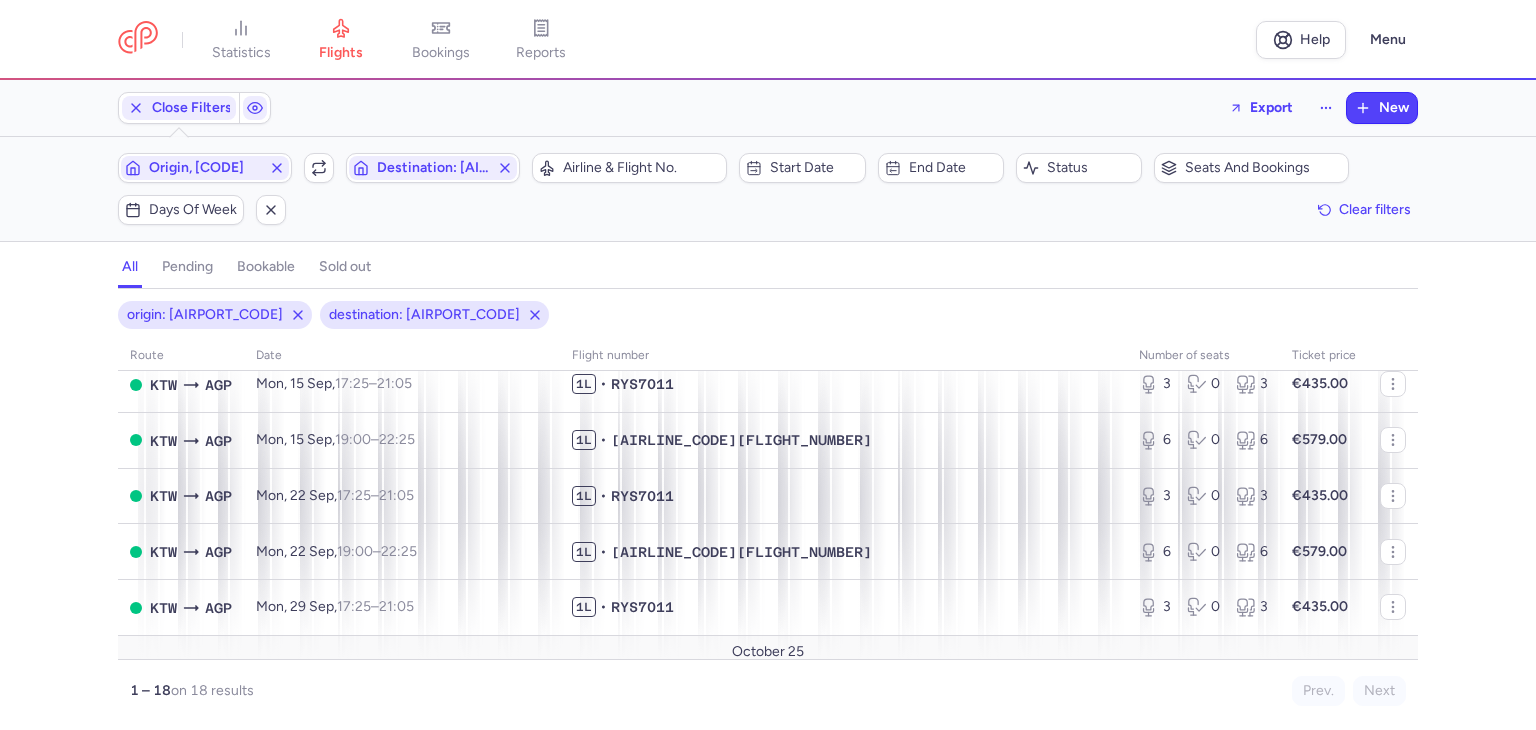 scroll, scrollTop: 800, scrollLeft: 0, axis: vertical 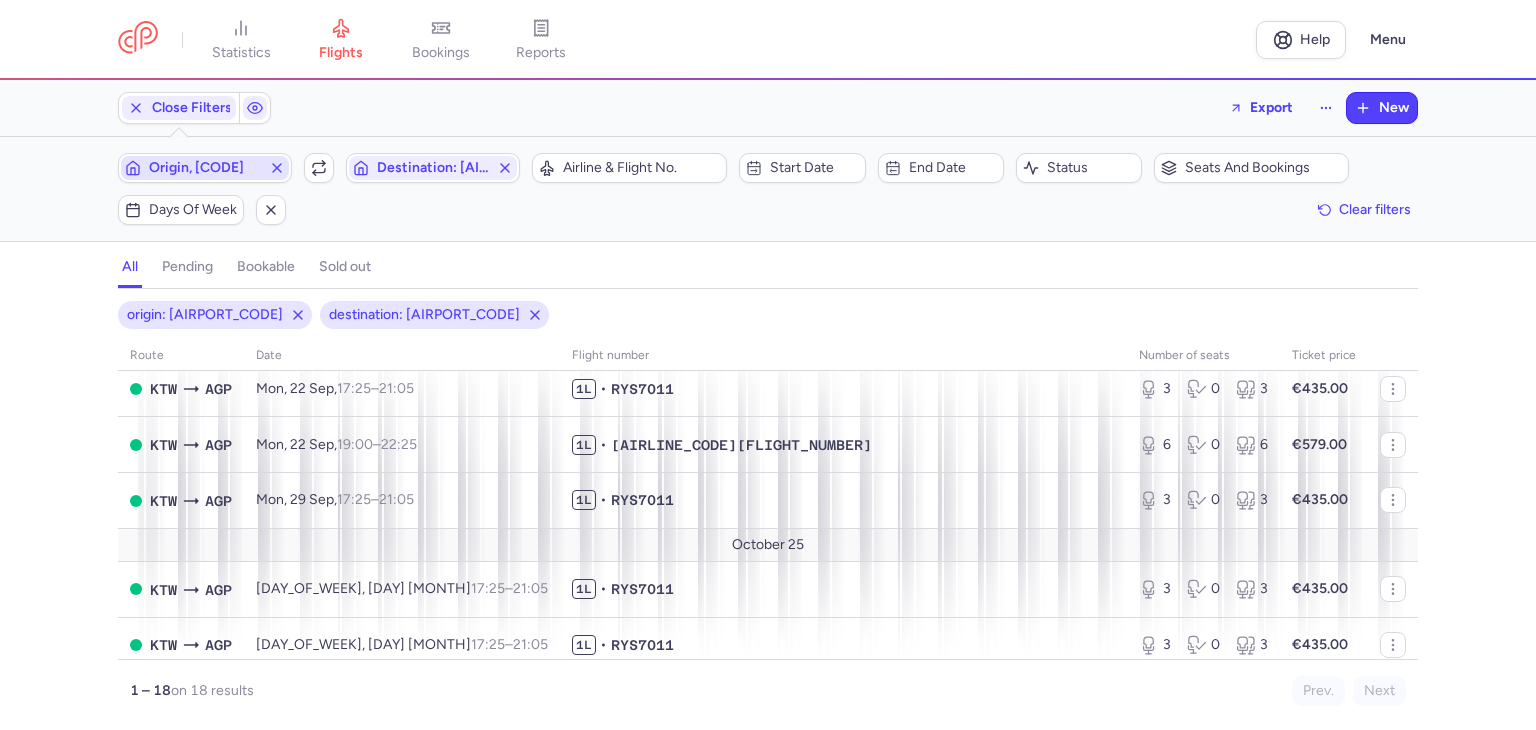 click 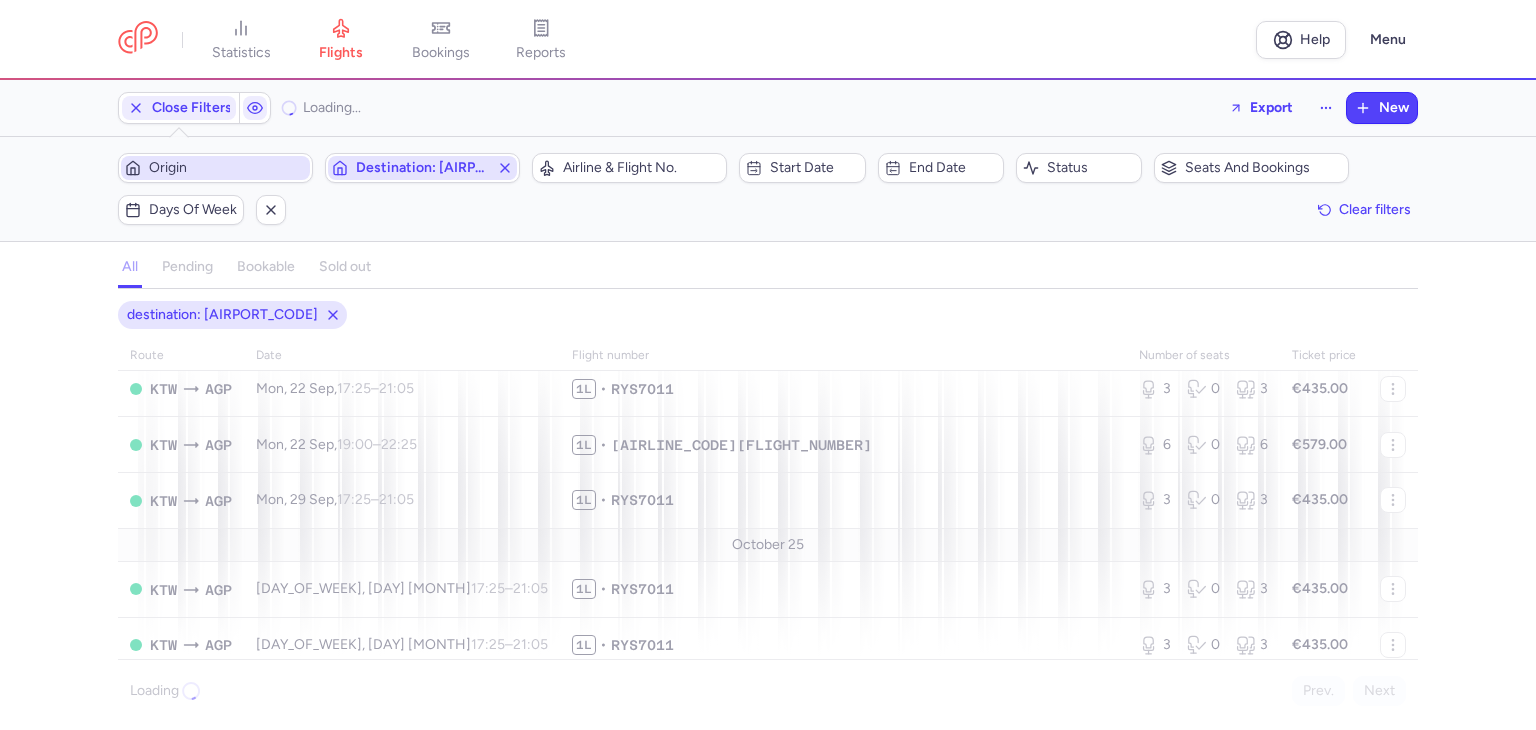 click 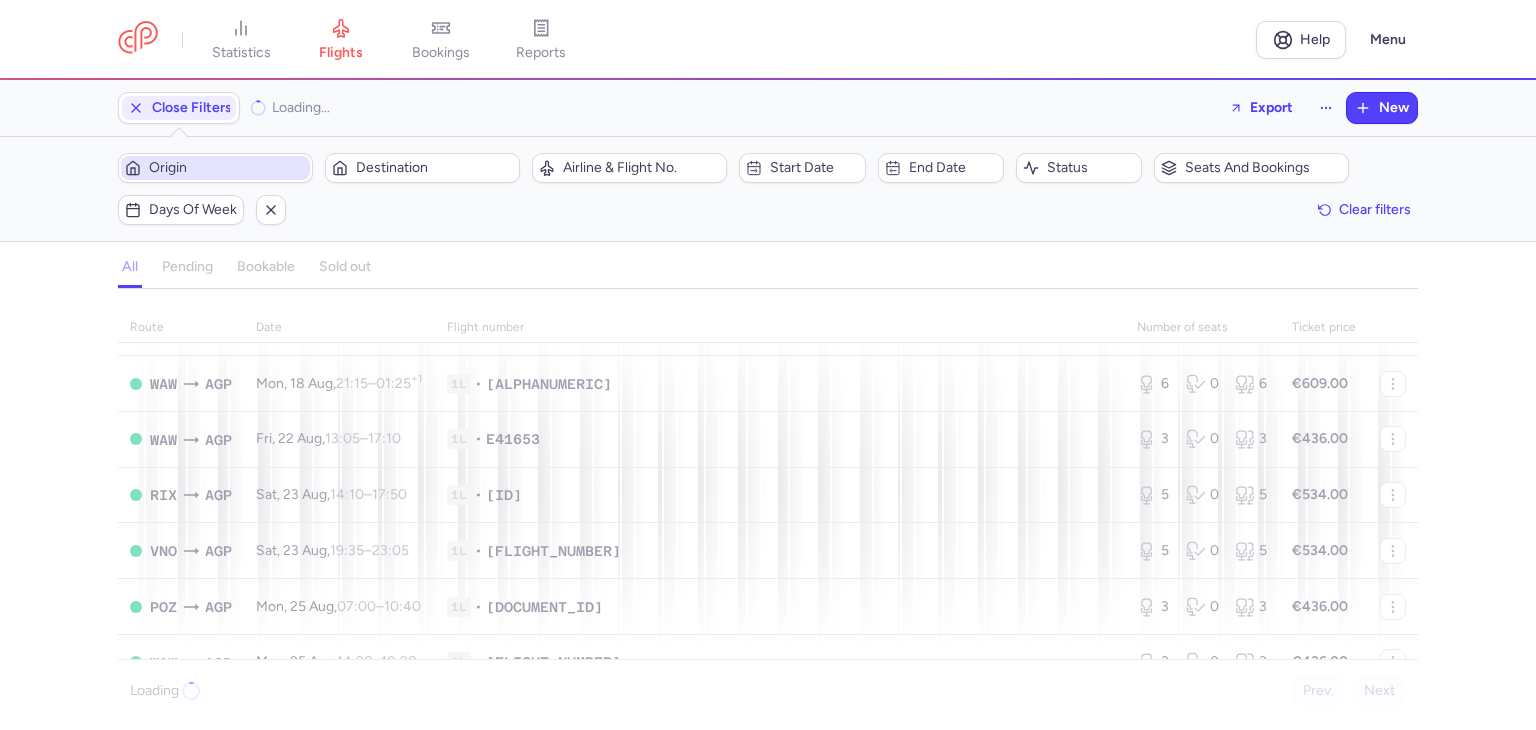 scroll, scrollTop: 824, scrollLeft: 0, axis: vertical 